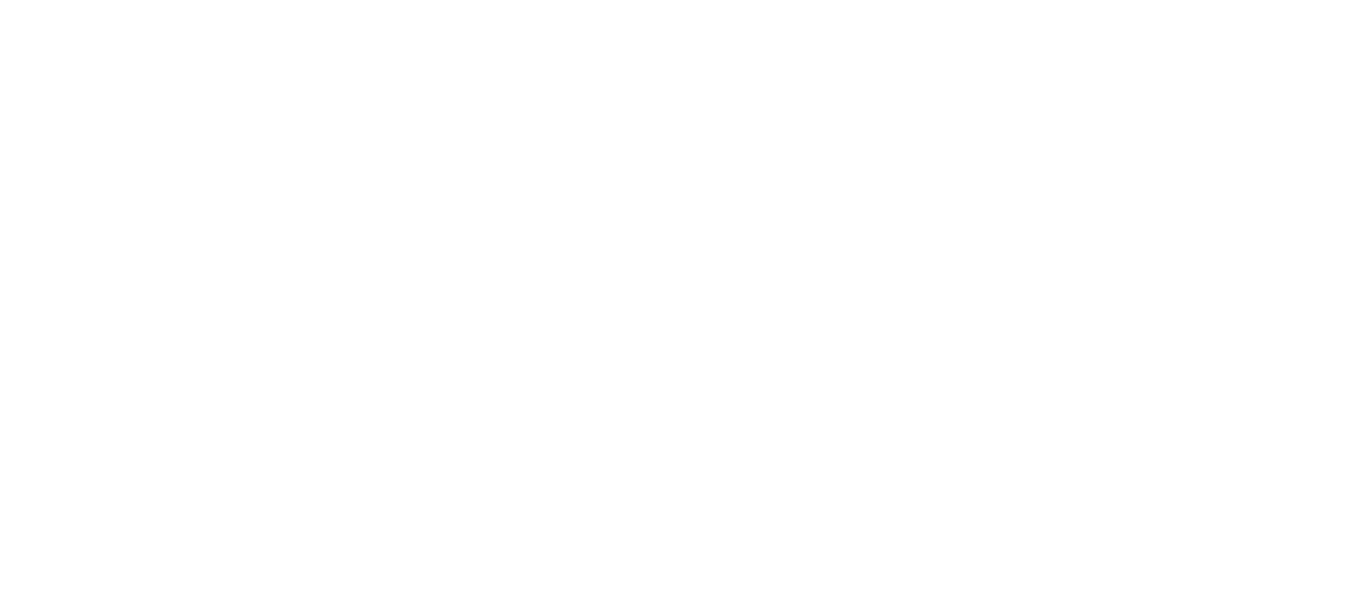 scroll, scrollTop: 0, scrollLeft: 0, axis: both 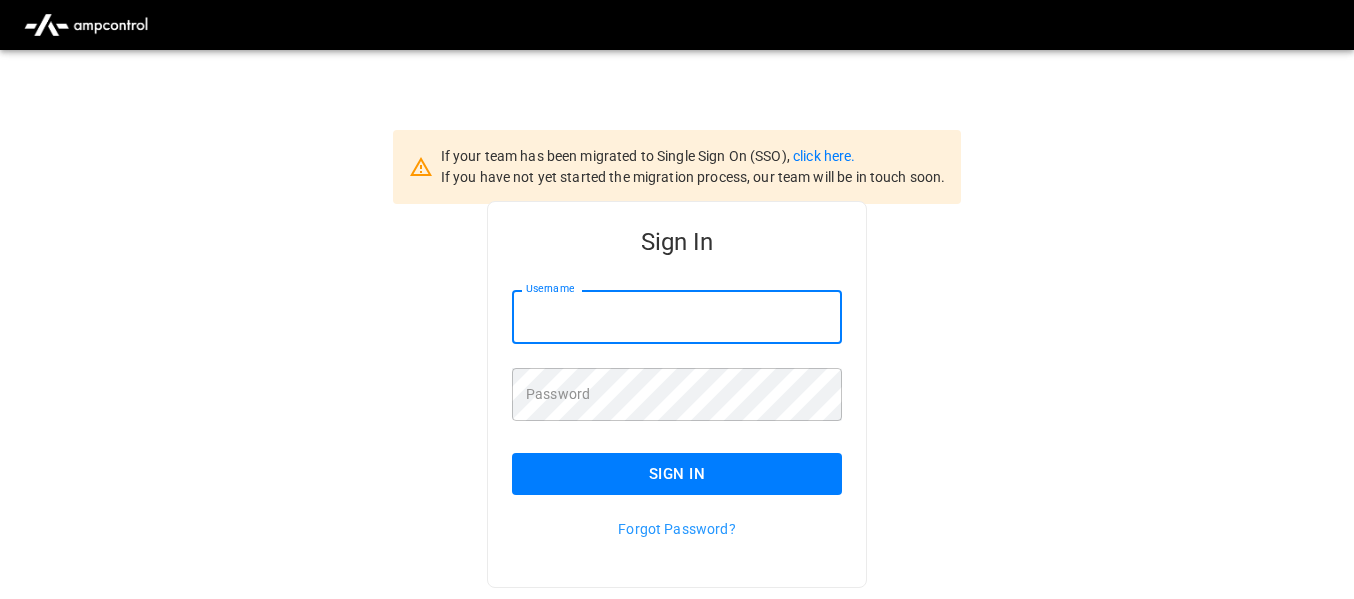 click on "Username" at bounding box center (677, 316) 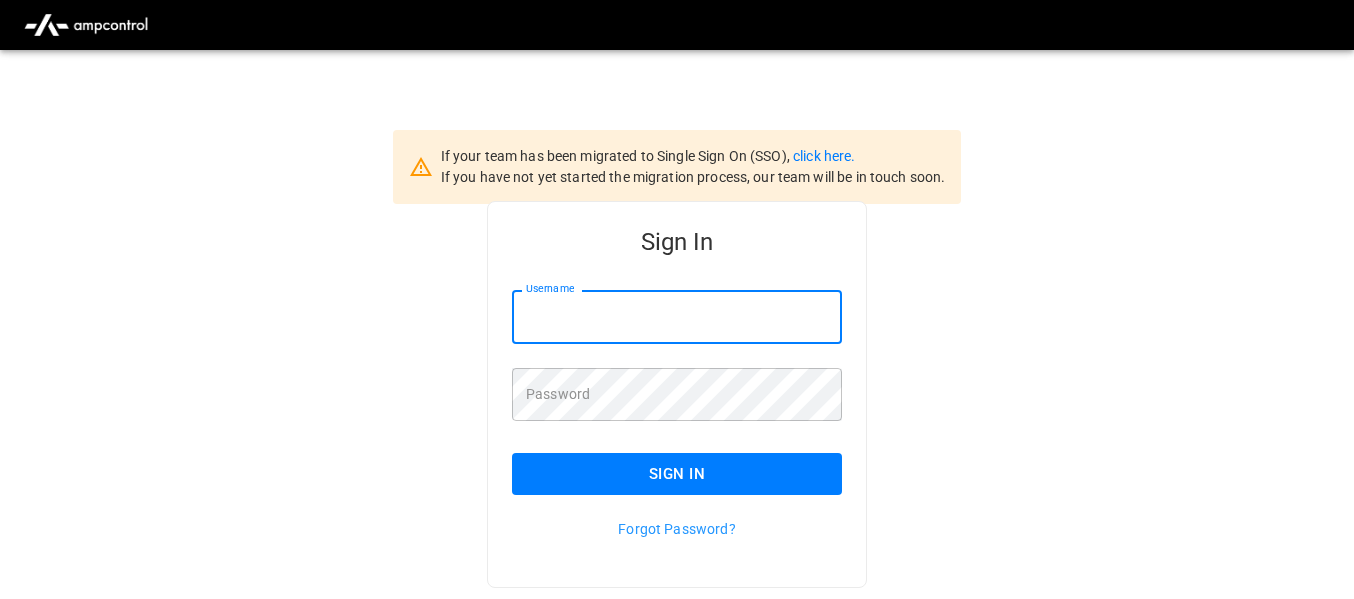 type on "**********" 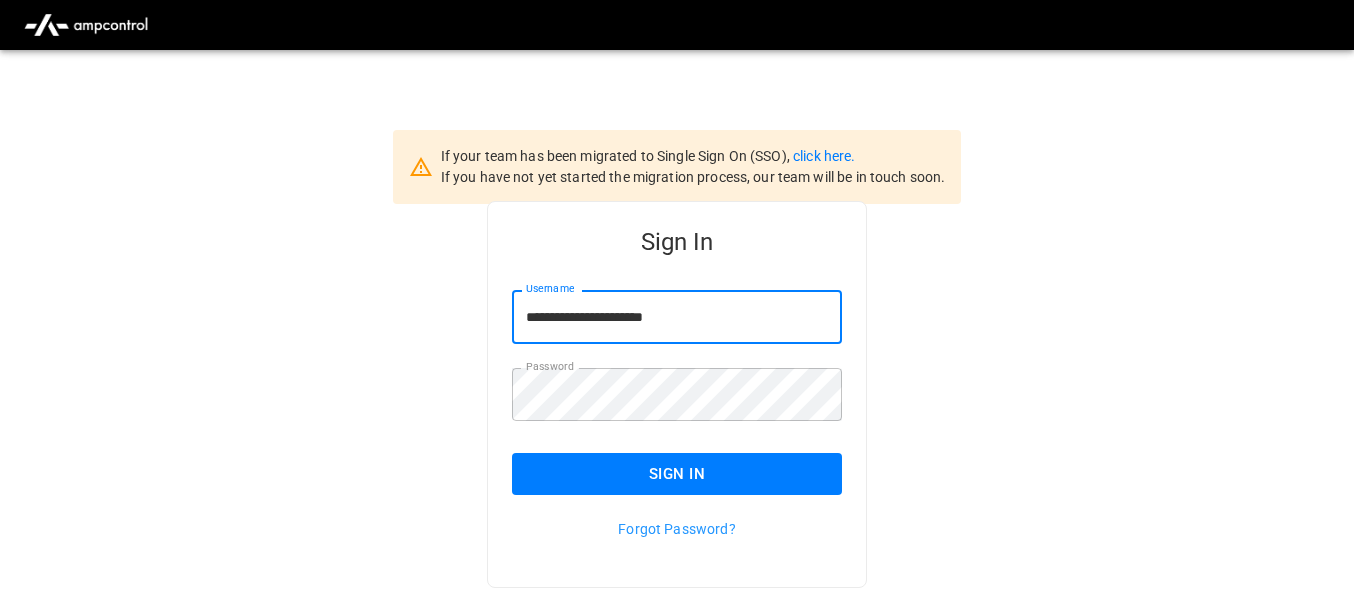 click on "Sign In" at bounding box center [677, 474] 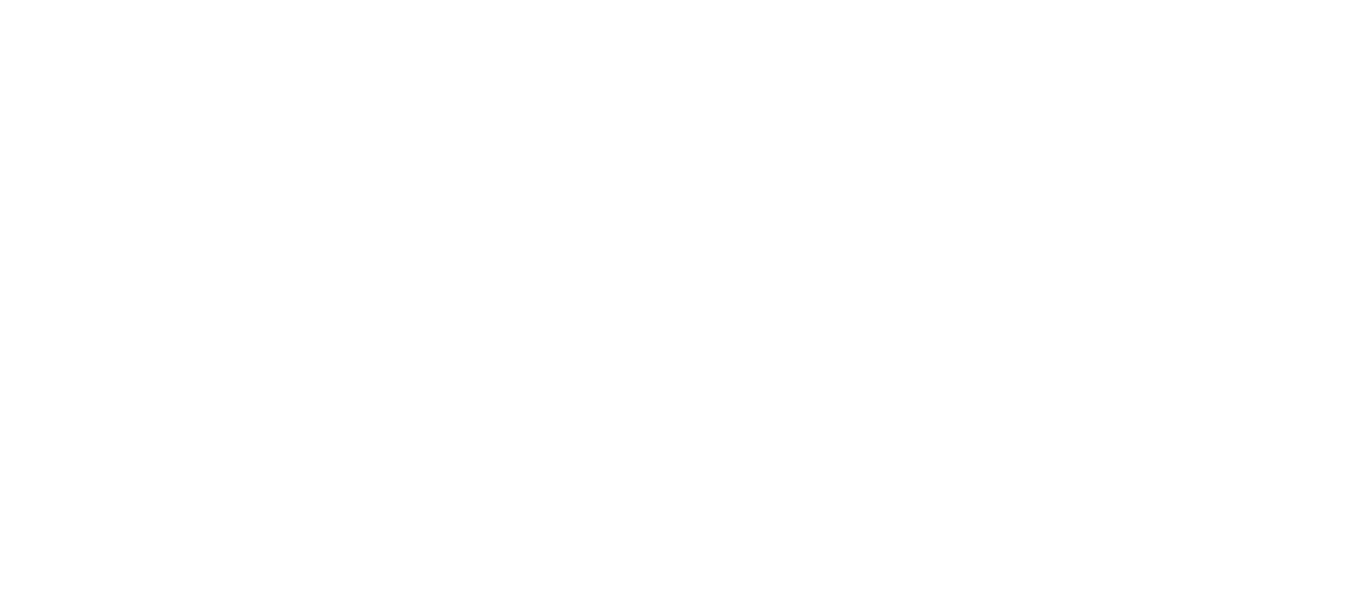 scroll, scrollTop: 0, scrollLeft: 0, axis: both 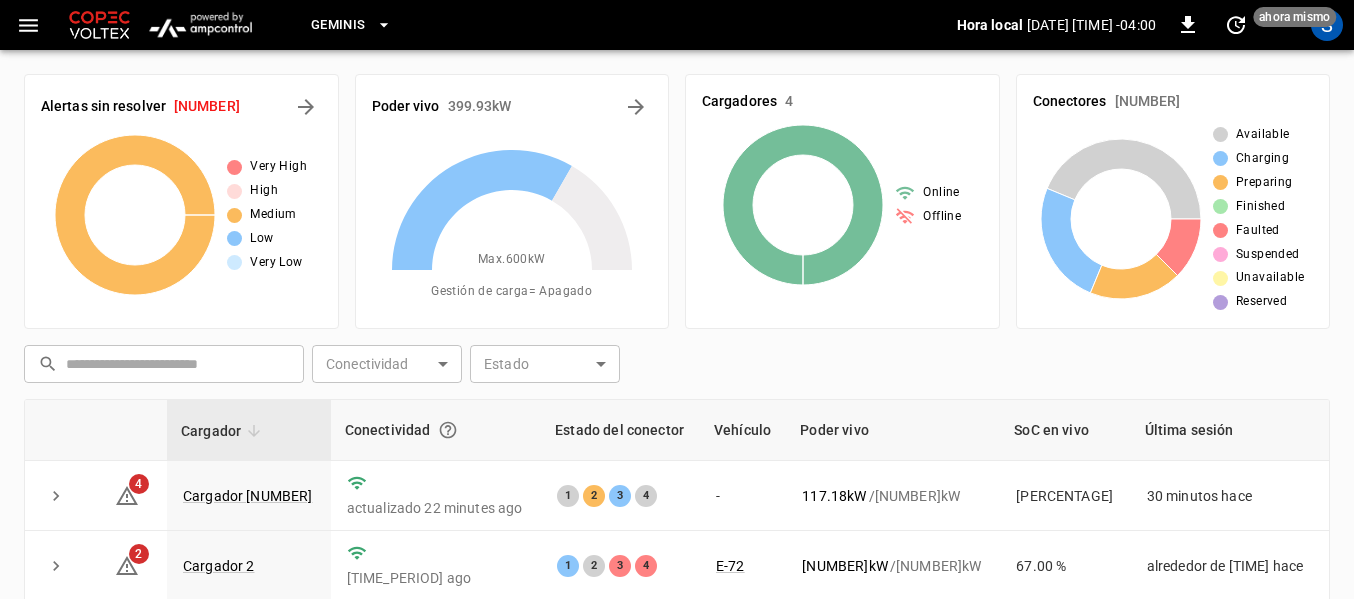 click 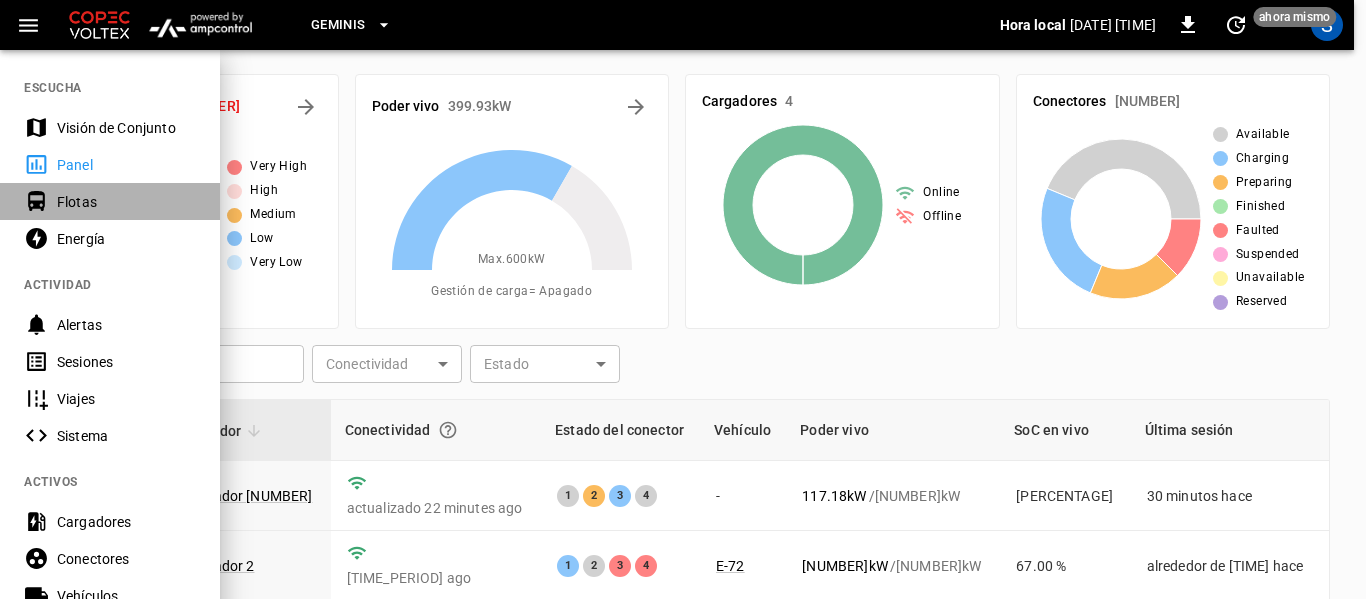 click on "Flotas" at bounding box center [126, 202] 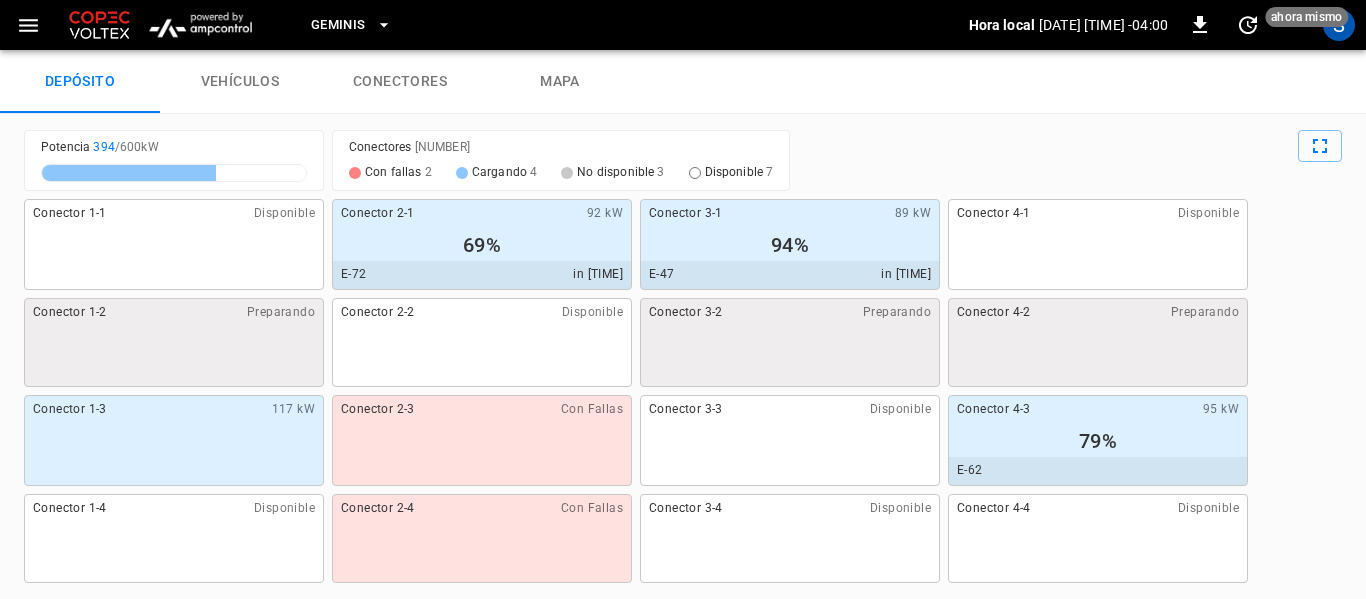 click on "vehículos" at bounding box center (240, 82) 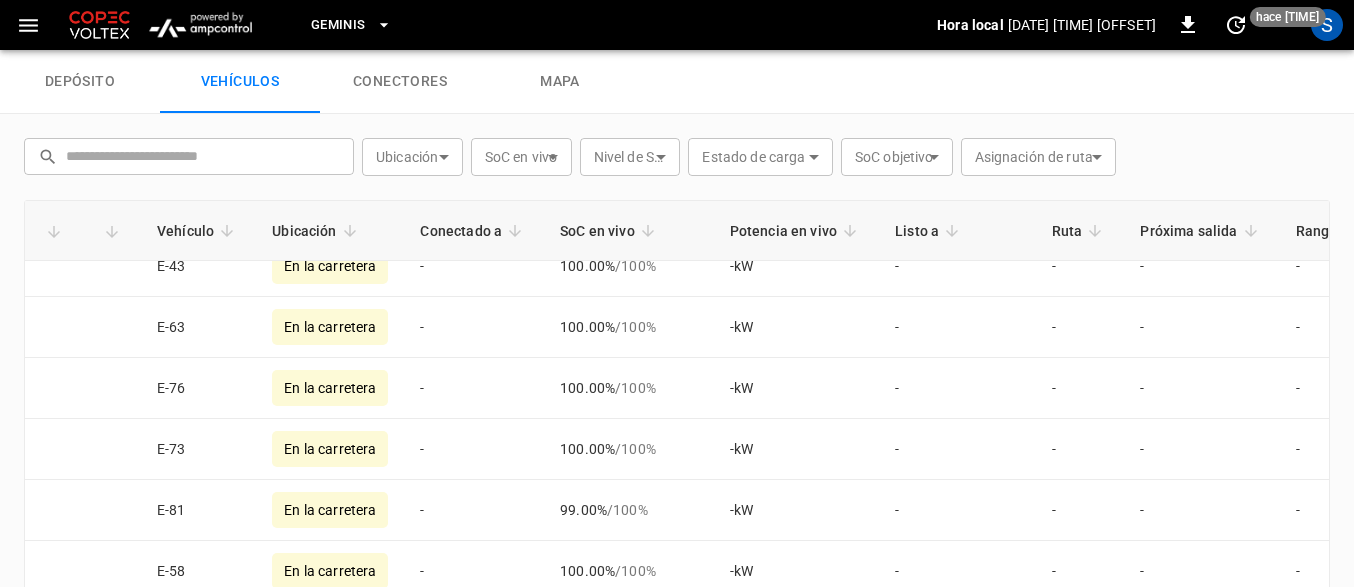 scroll, scrollTop: 2300, scrollLeft: 0, axis: vertical 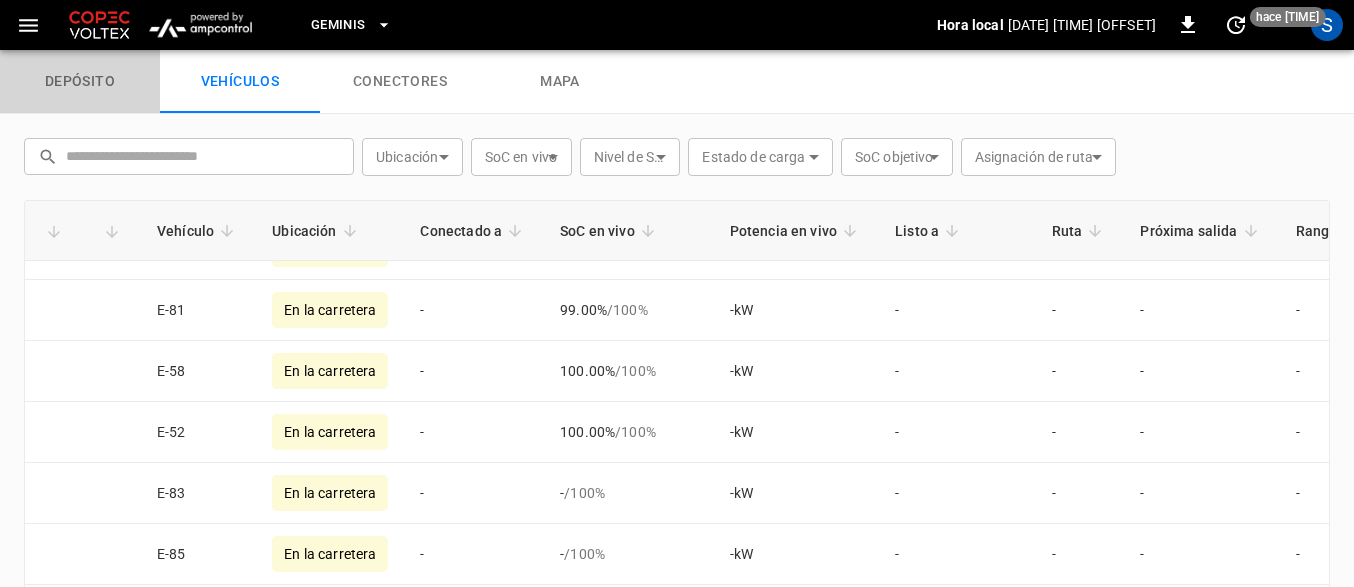 click on "depósito" at bounding box center (80, 82) 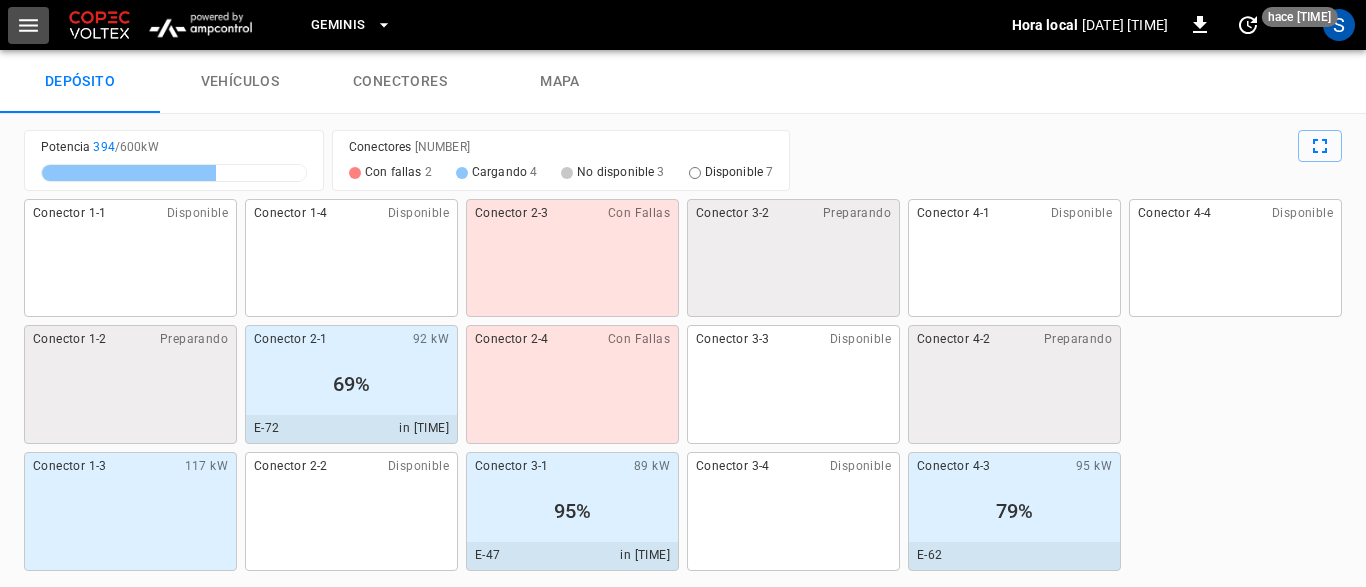 click 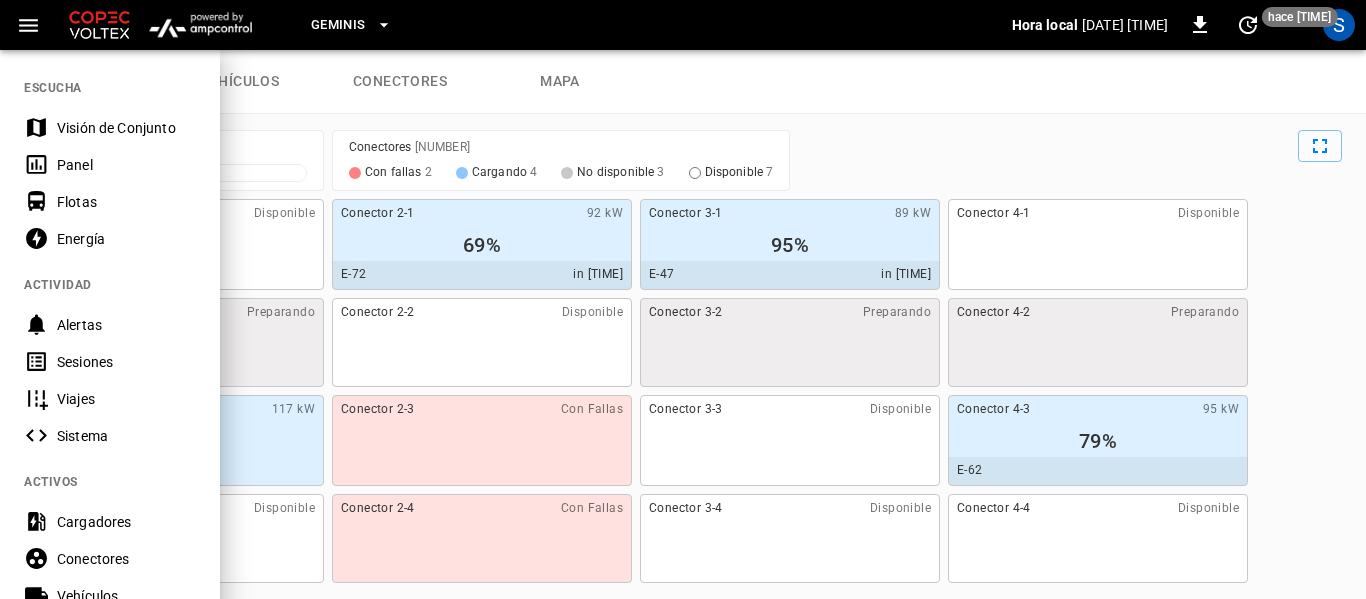 click 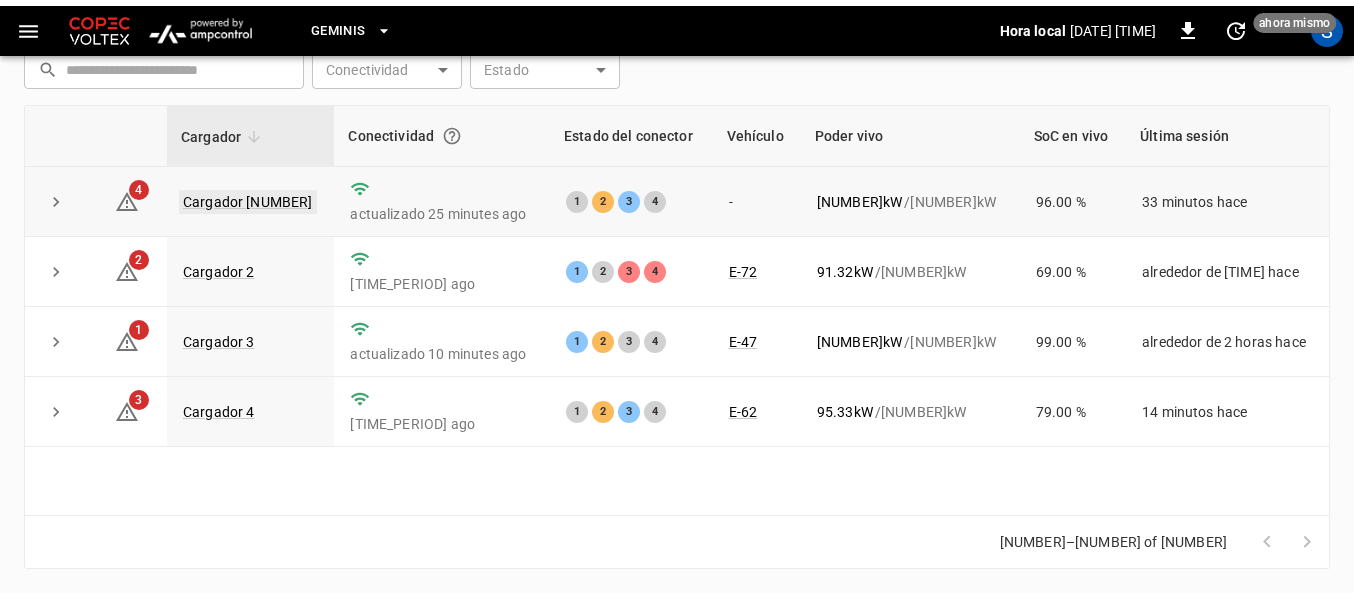 scroll, scrollTop: 297, scrollLeft: 0, axis: vertical 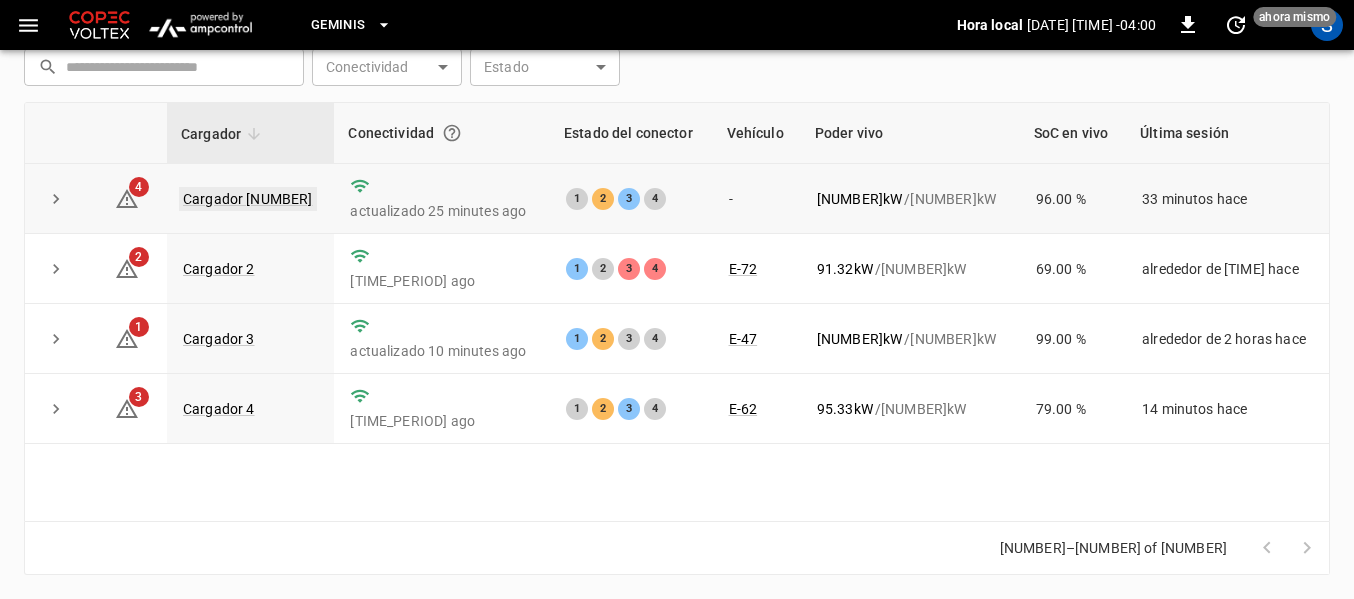 click on "Cargador [NUMBER]" at bounding box center [248, 199] 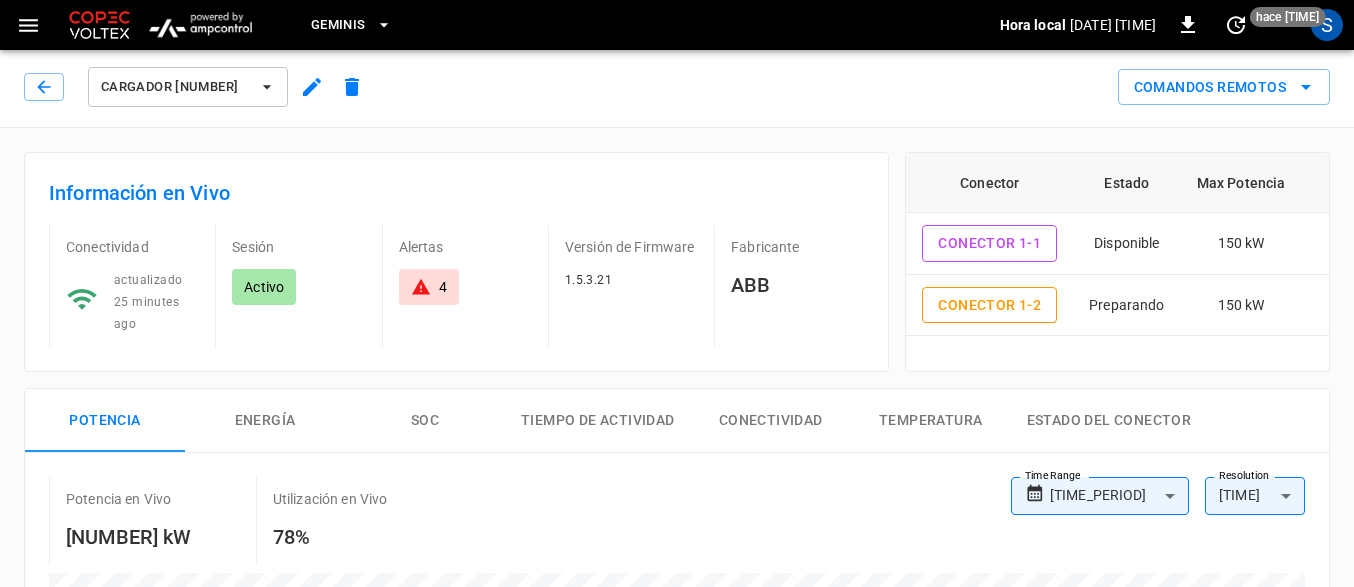 scroll, scrollTop: 0, scrollLeft: 0, axis: both 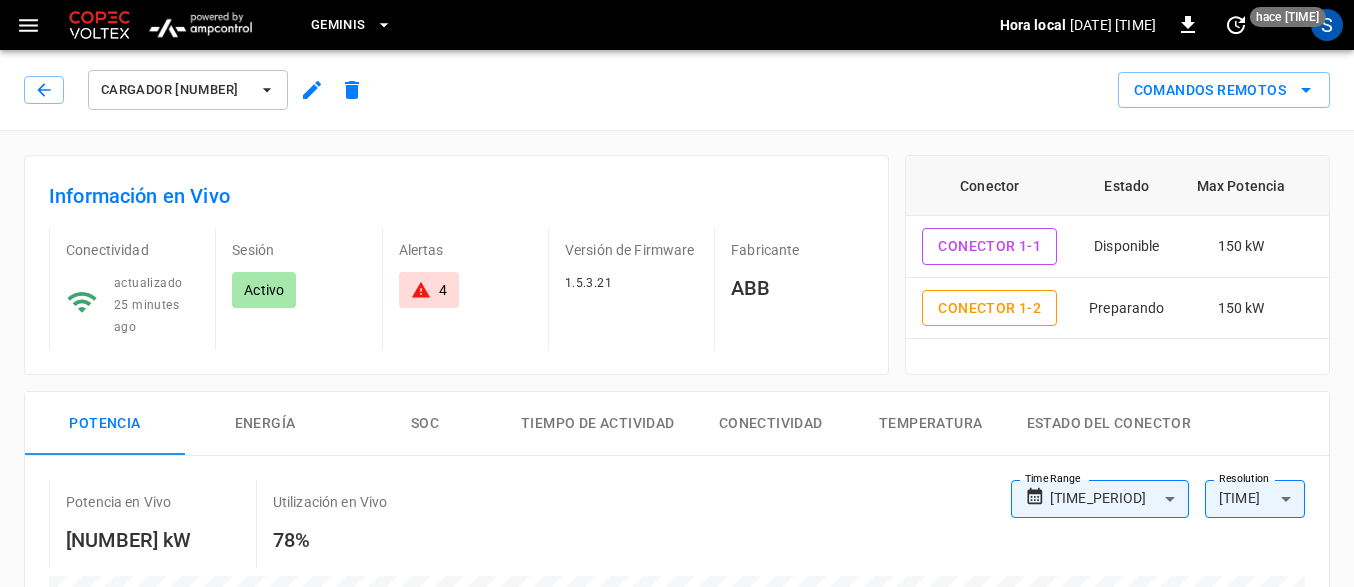 click 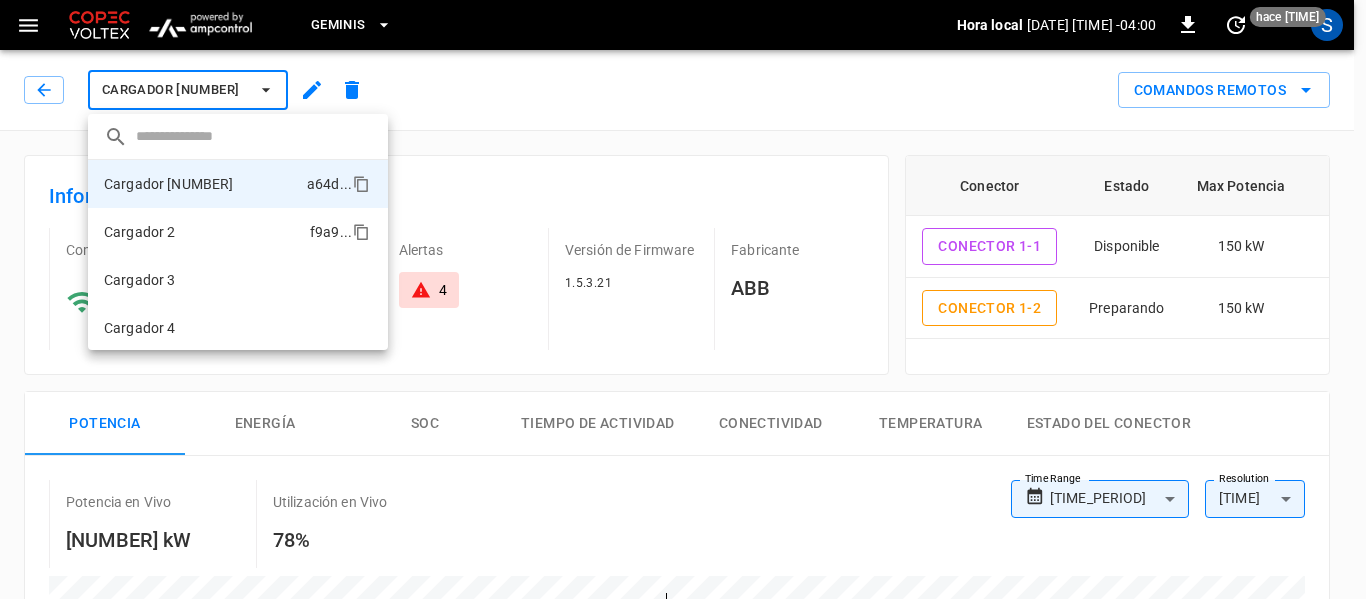 click on "Cargador 2 f9a9 ..." at bounding box center [238, 232] 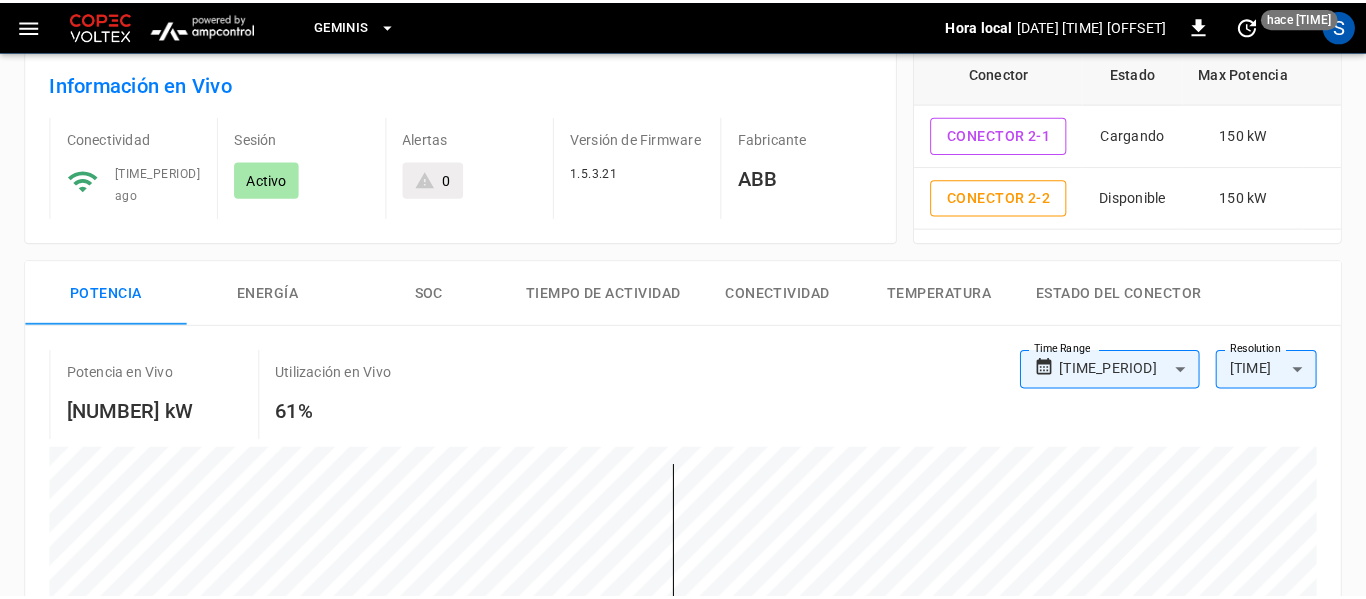 scroll, scrollTop: 0, scrollLeft: 0, axis: both 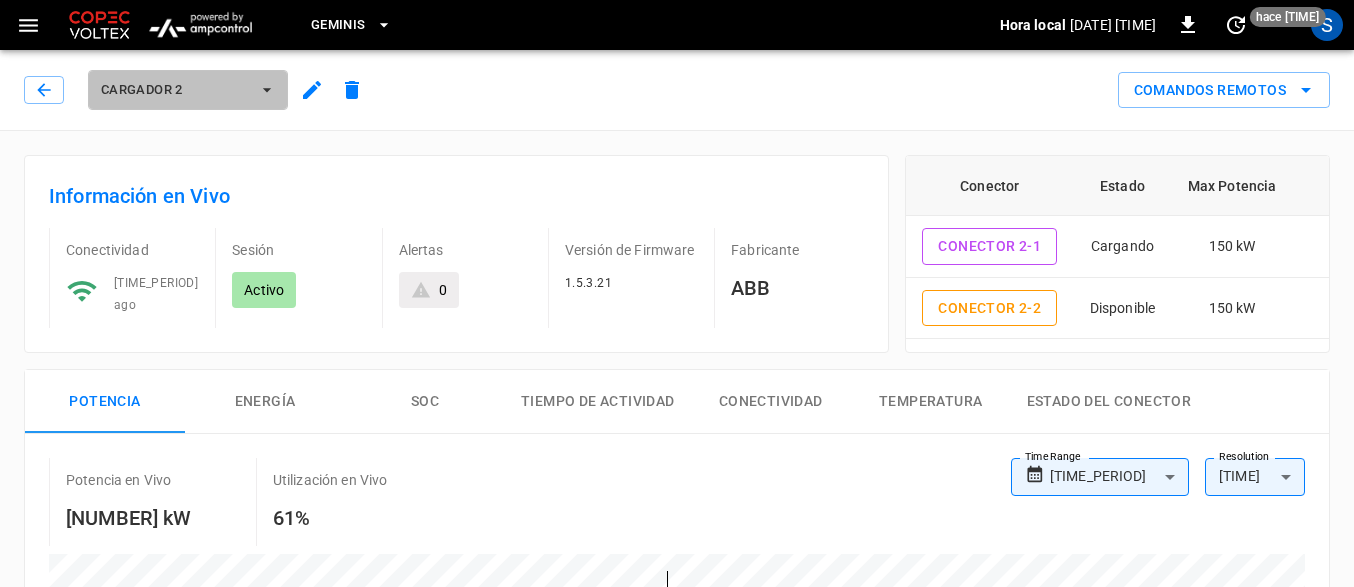 click 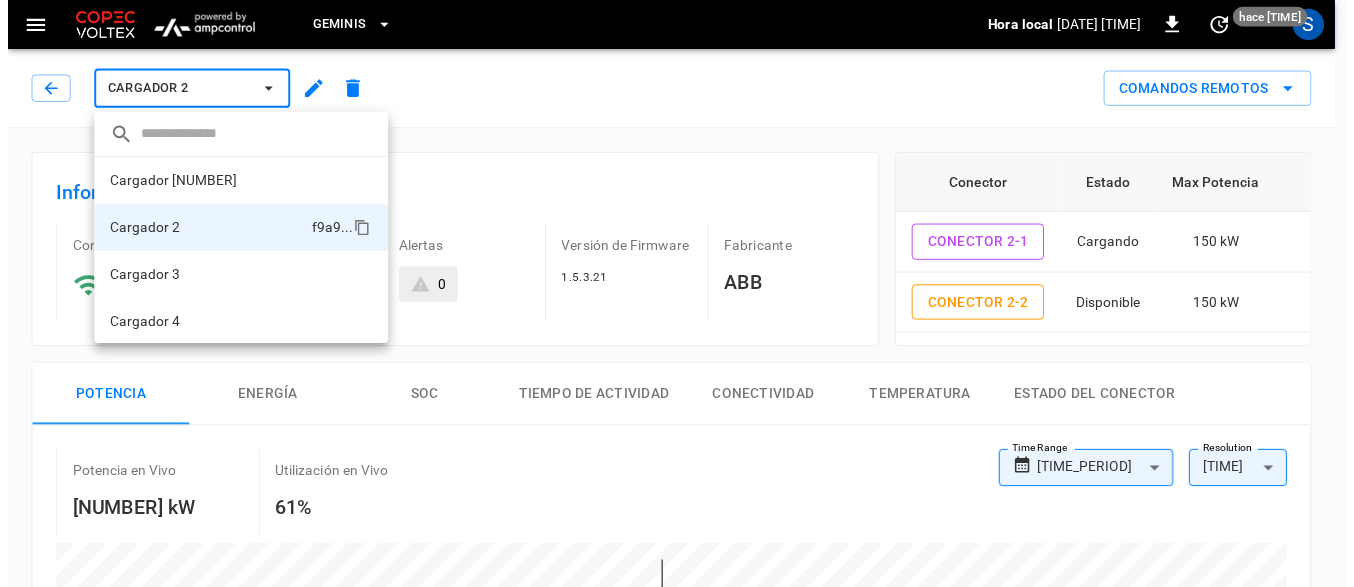 scroll, scrollTop: 2, scrollLeft: 0, axis: vertical 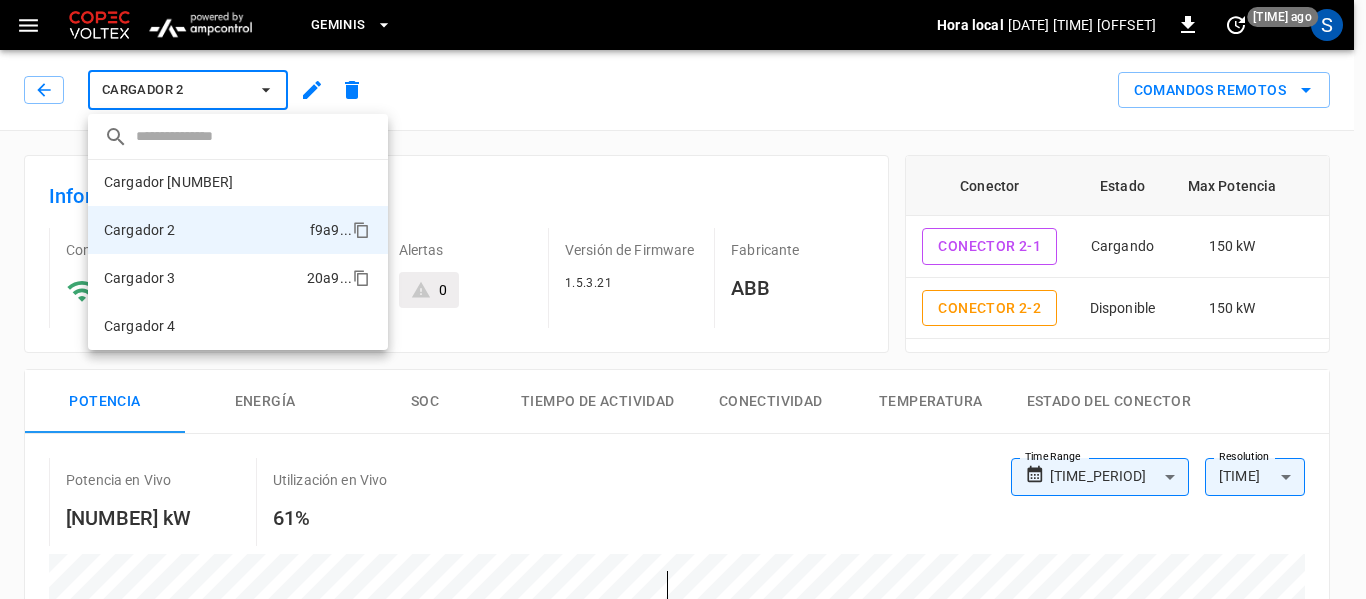 click on "Cargador 3" at bounding box center [140, 278] 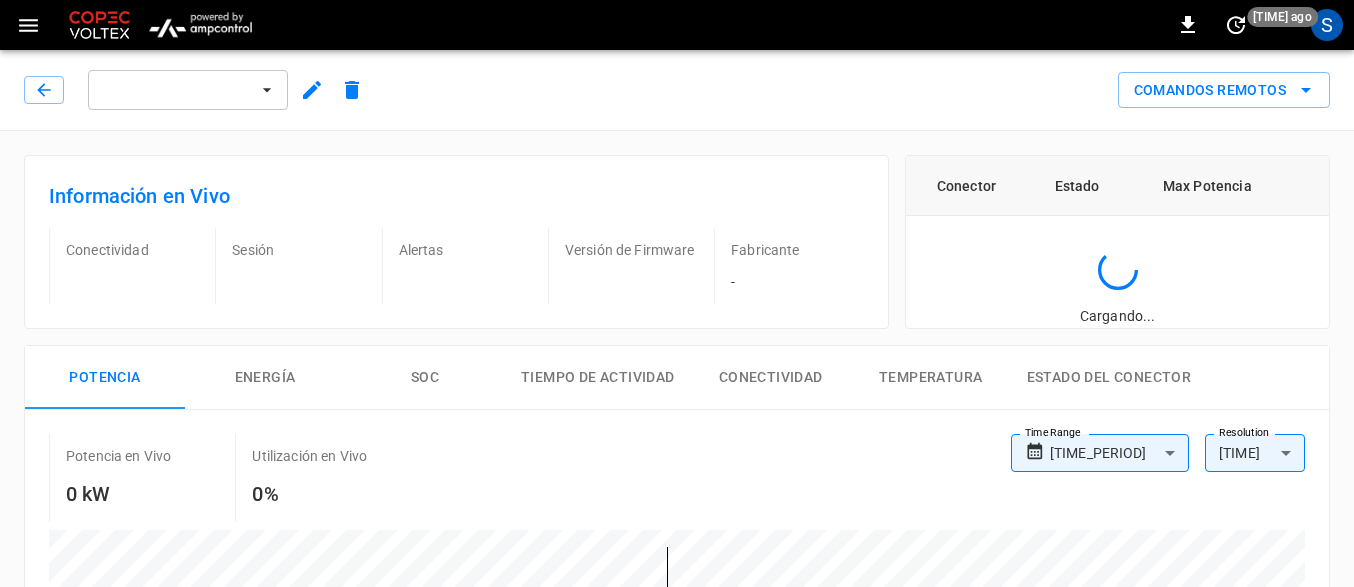 scroll, scrollTop: 0, scrollLeft: 0, axis: both 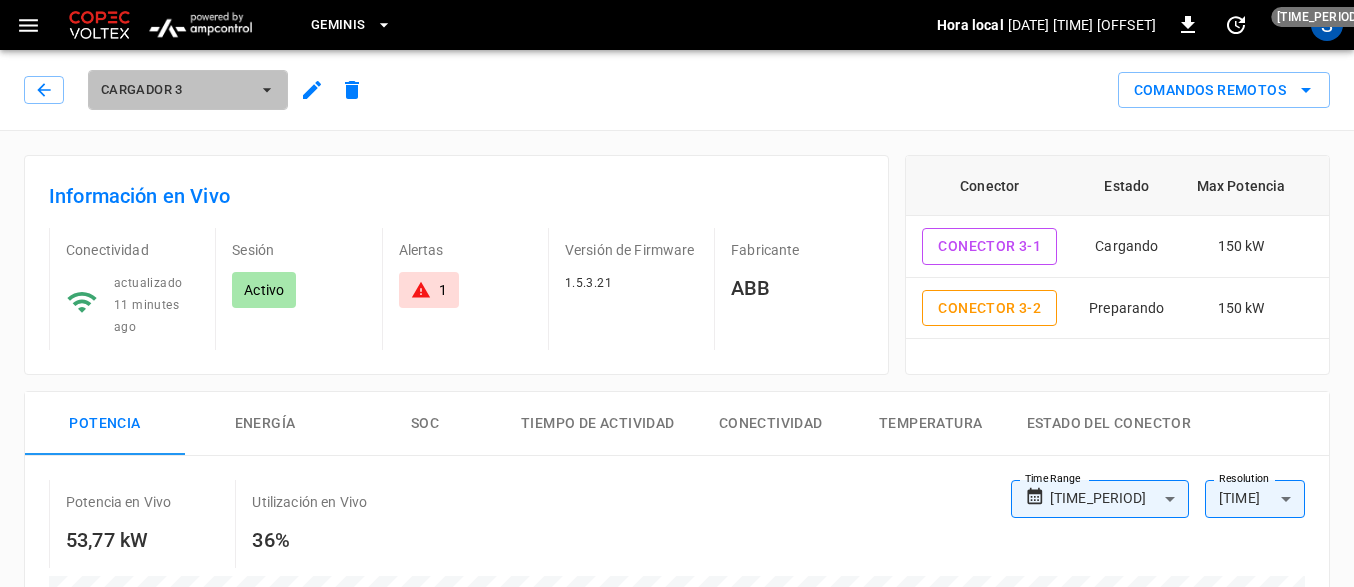 click 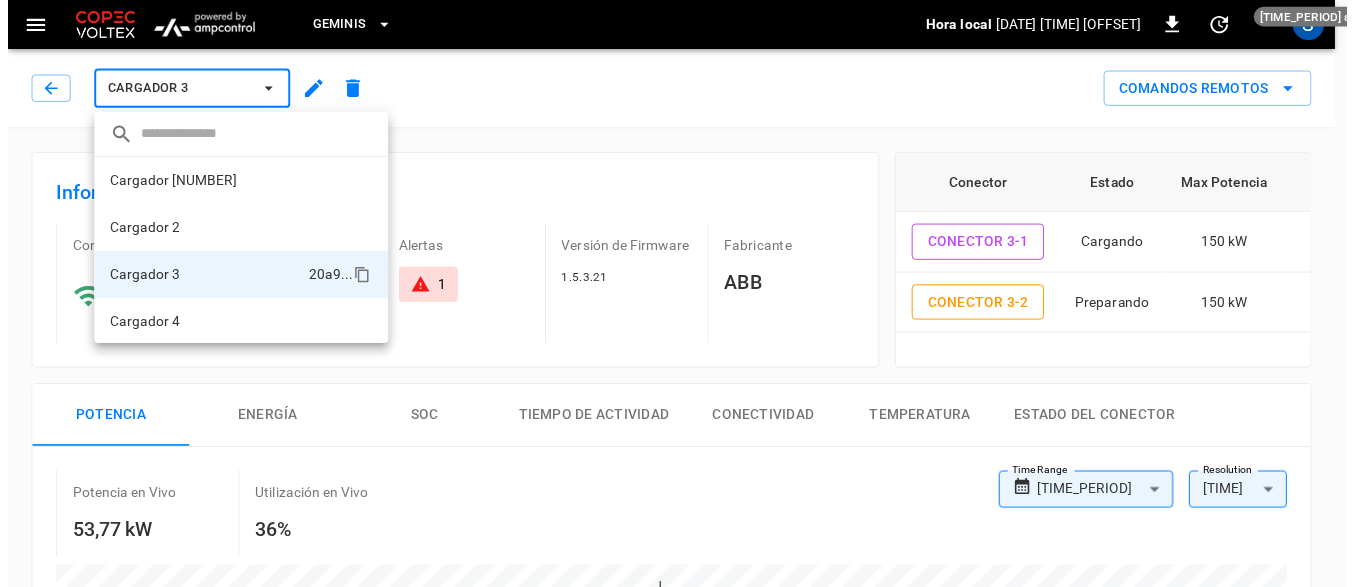 scroll, scrollTop: 2, scrollLeft: 0, axis: vertical 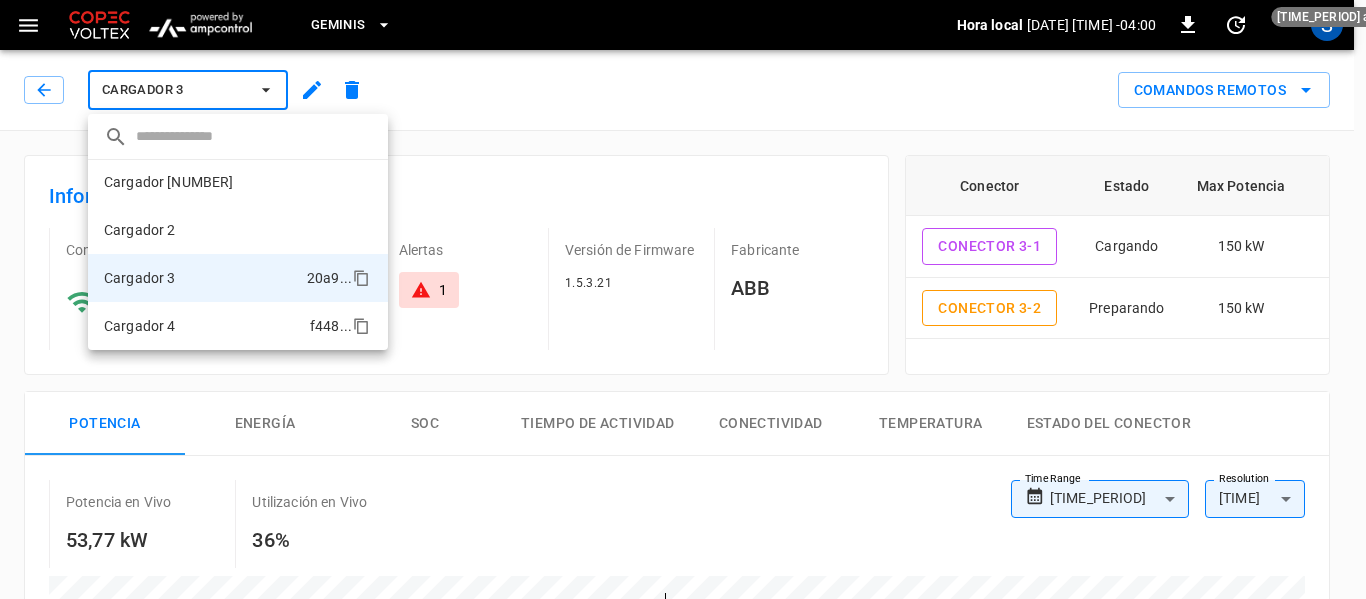 click on "Cargador 4" at bounding box center [140, 326] 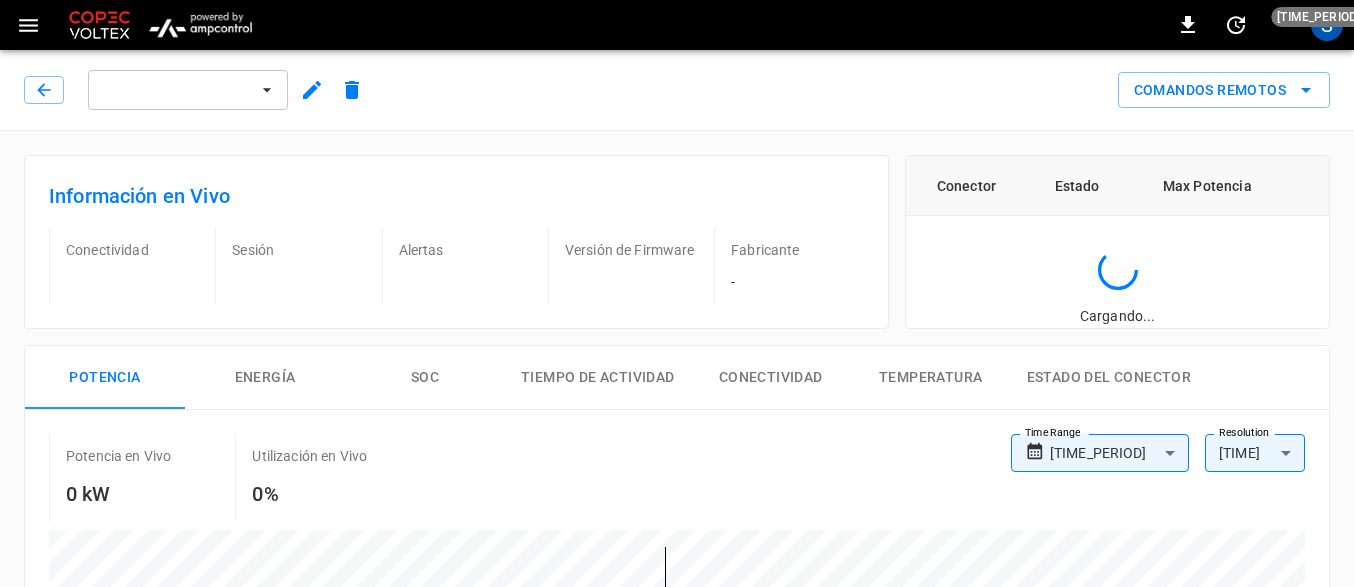 scroll, scrollTop: 0, scrollLeft: 0, axis: both 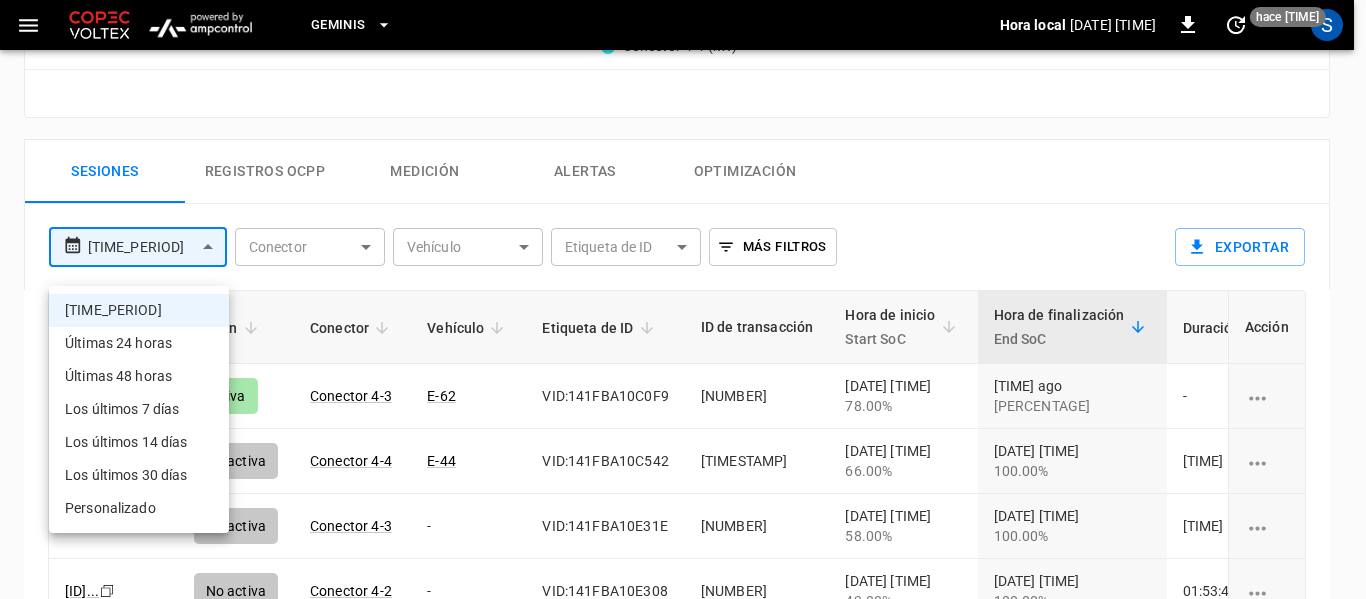 click on "**********" at bounding box center [683, -57] 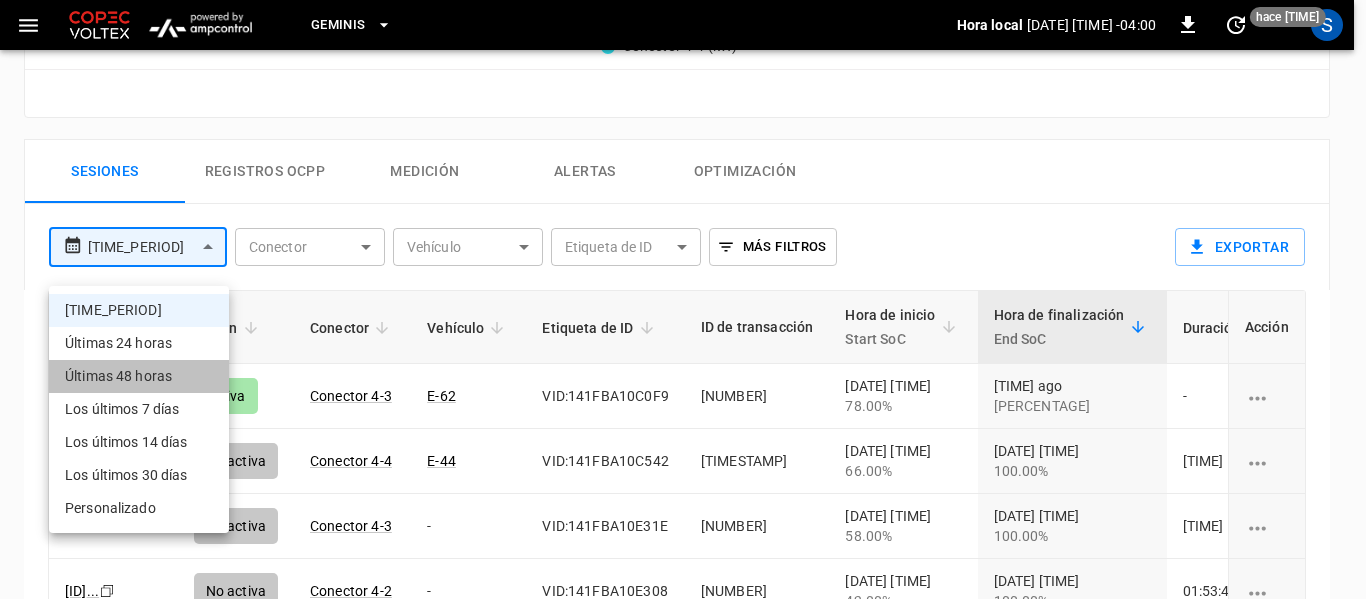click on "Últimas 48 horas" at bounding box center (139, 376) 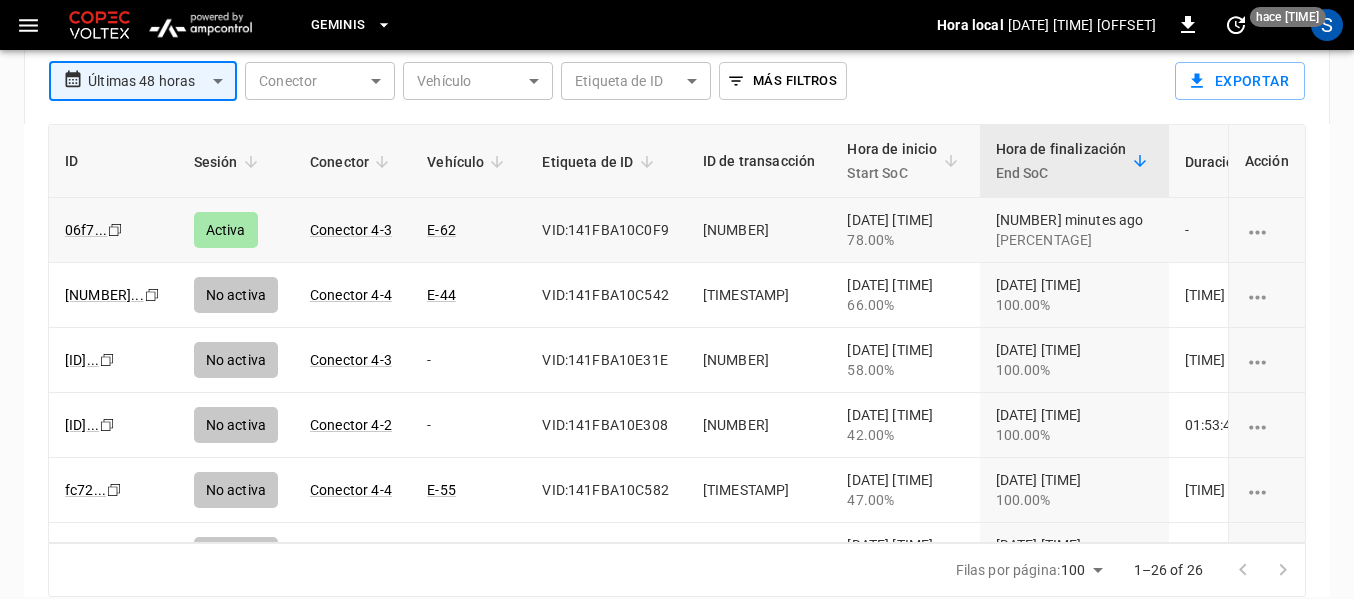 scroll, scrollTop: 1100, scrollLeft: 0, axis: vertical 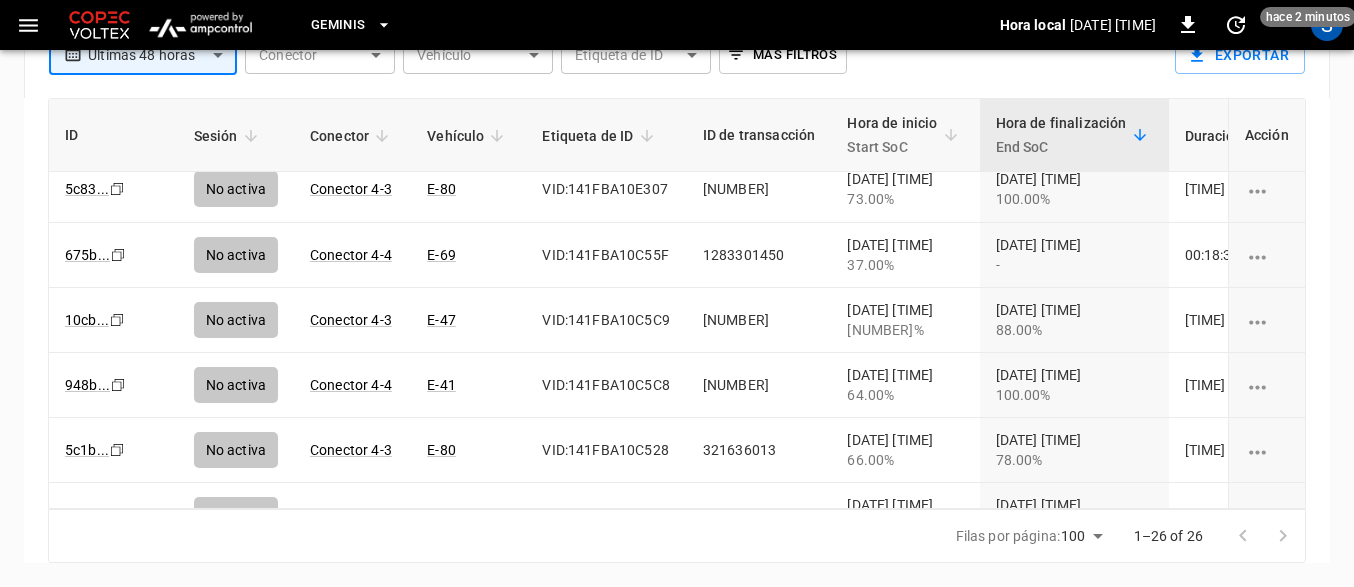 click on "**********" at bounding box center [677, -253] 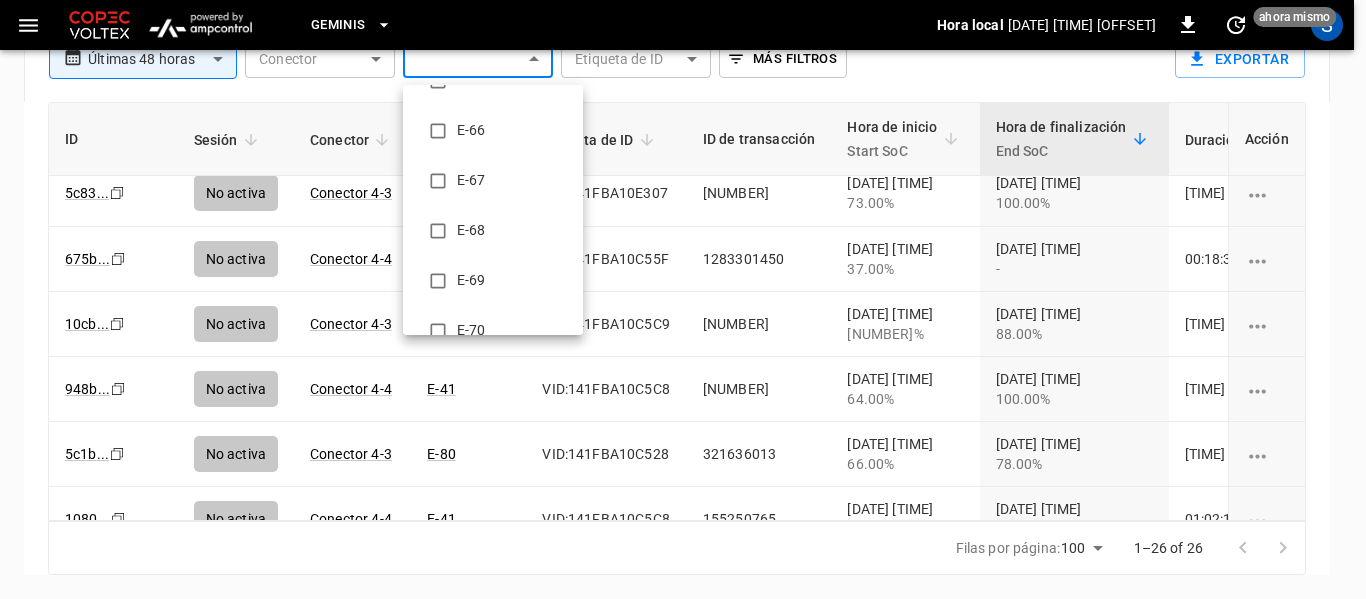scroll, scrollTop: 1300, scrollLeft: 0, axis: vertical 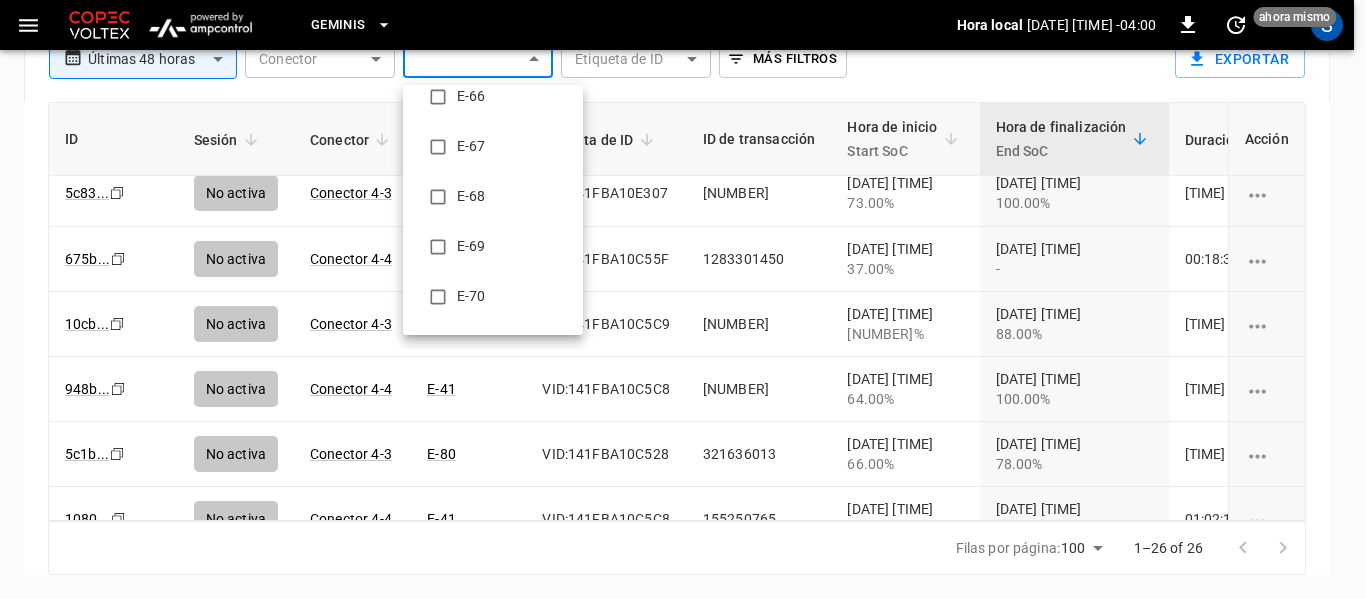 type on "**********" 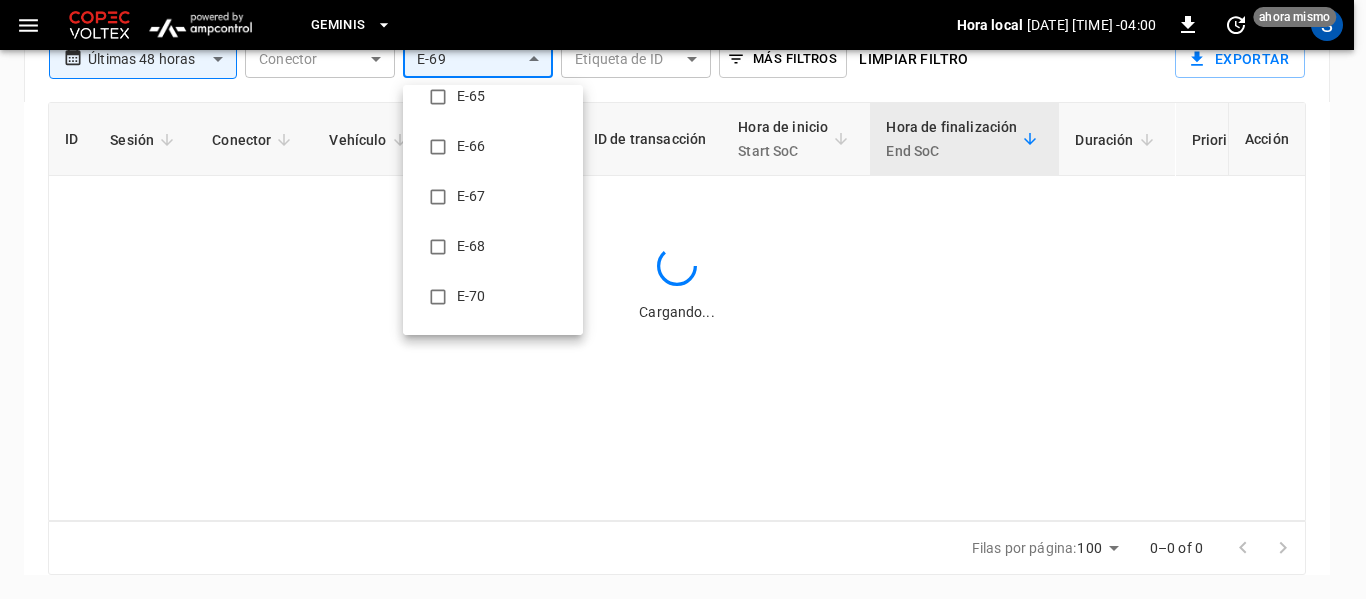 scroll, scrollTop: 0, scrollLeft: 0, axis: both 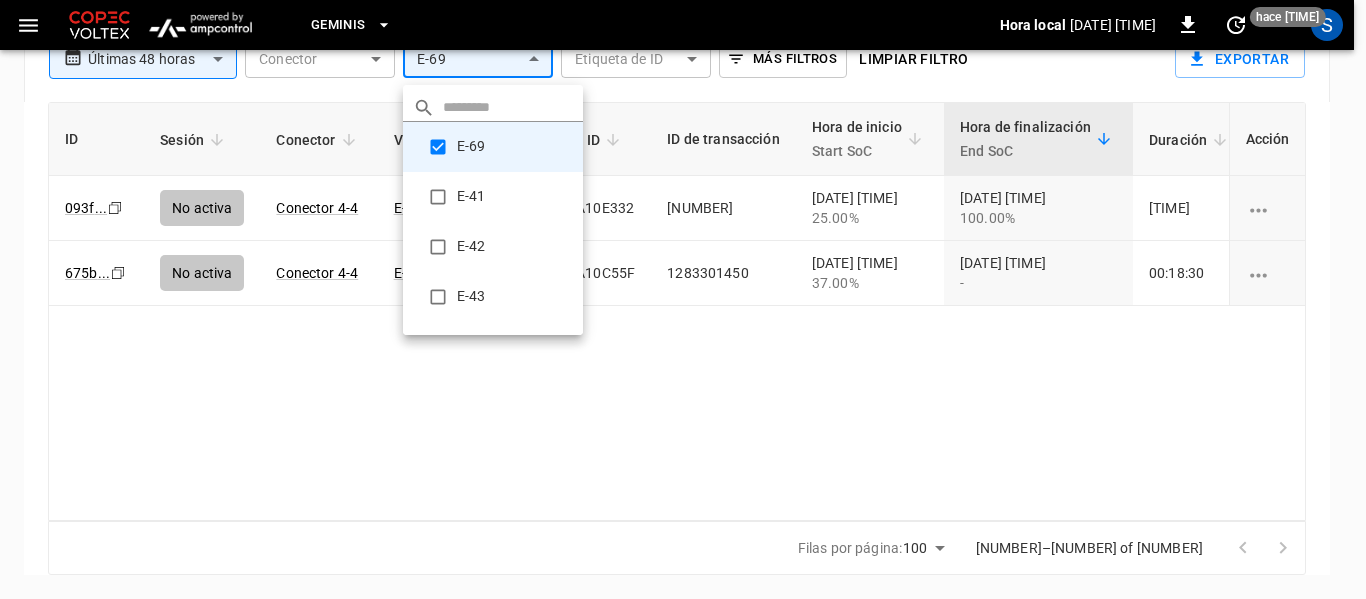 click at bounding box center [683, 299] 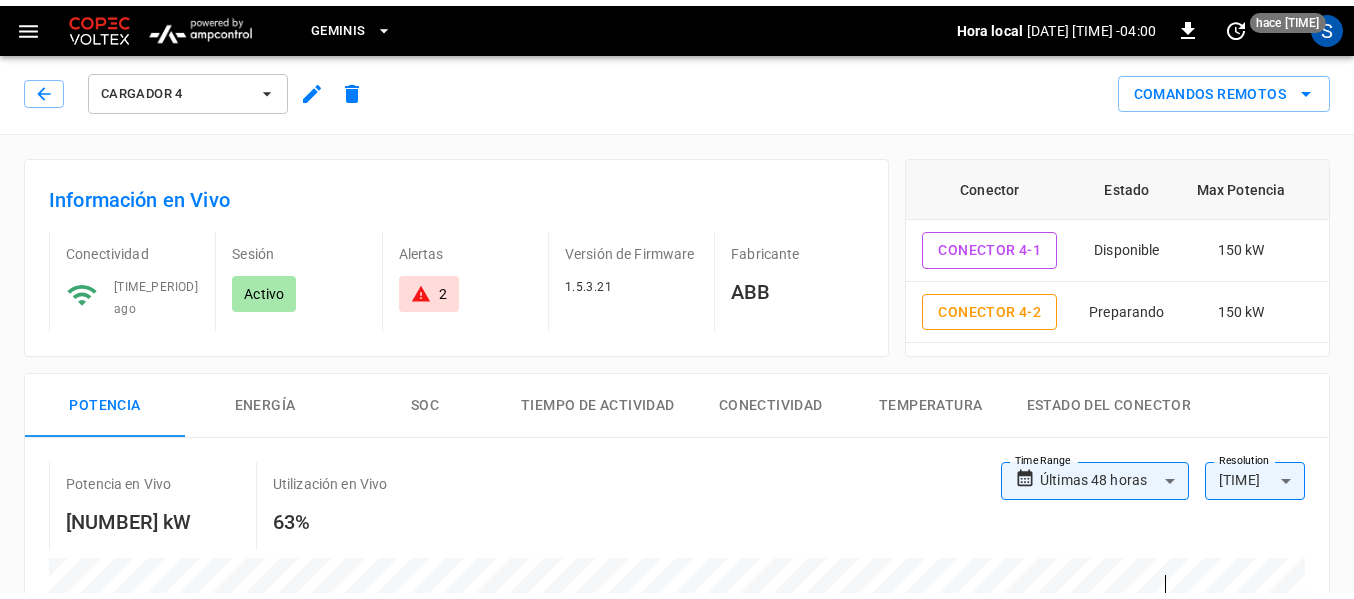scroll, scrollTop: 0, scrollLeft: 0, axis: both 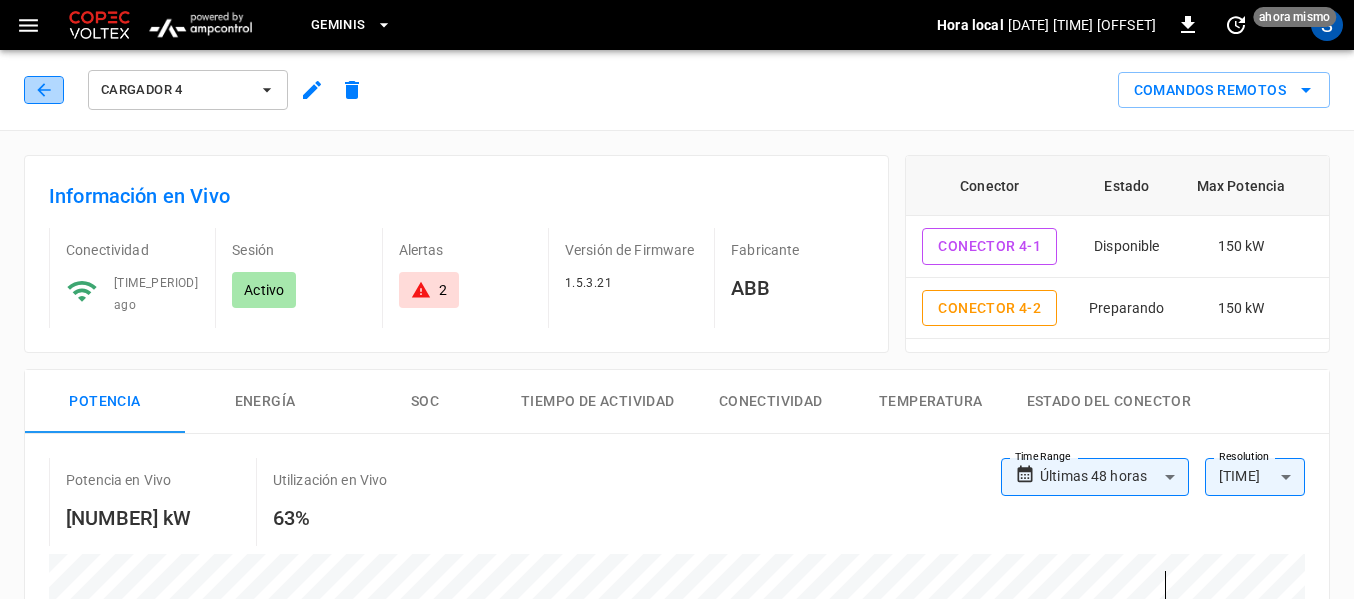 click 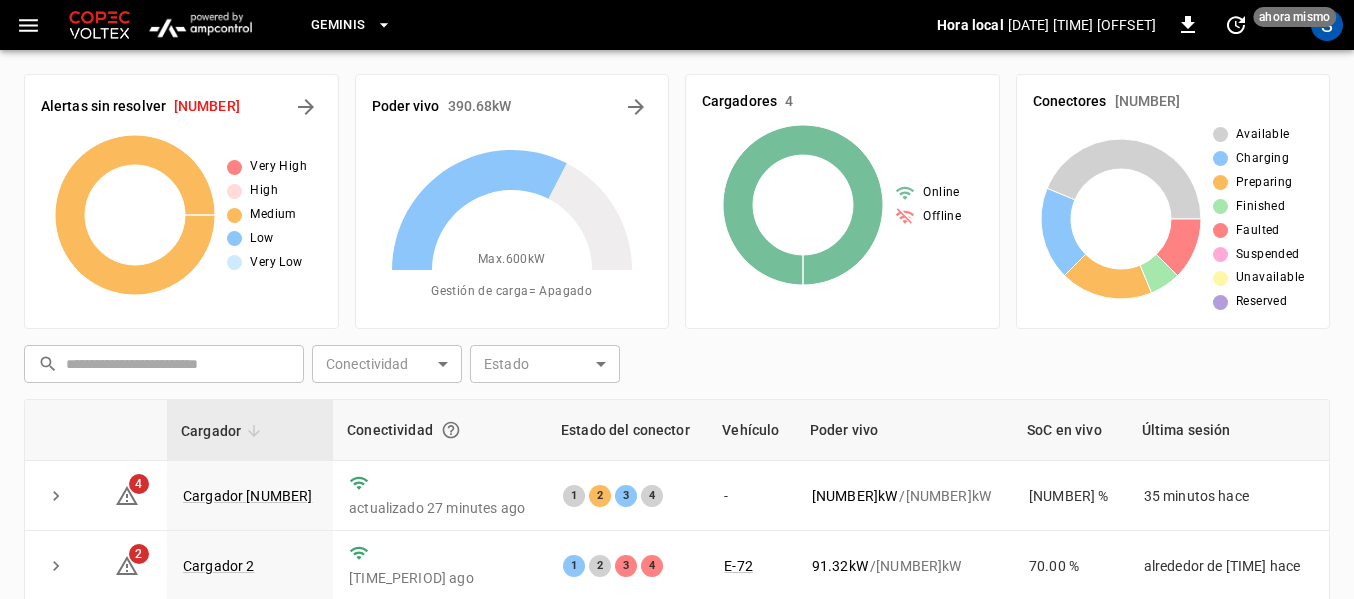 scroll, scrollTop: 296, scrollLeft: 0, axis: vertical 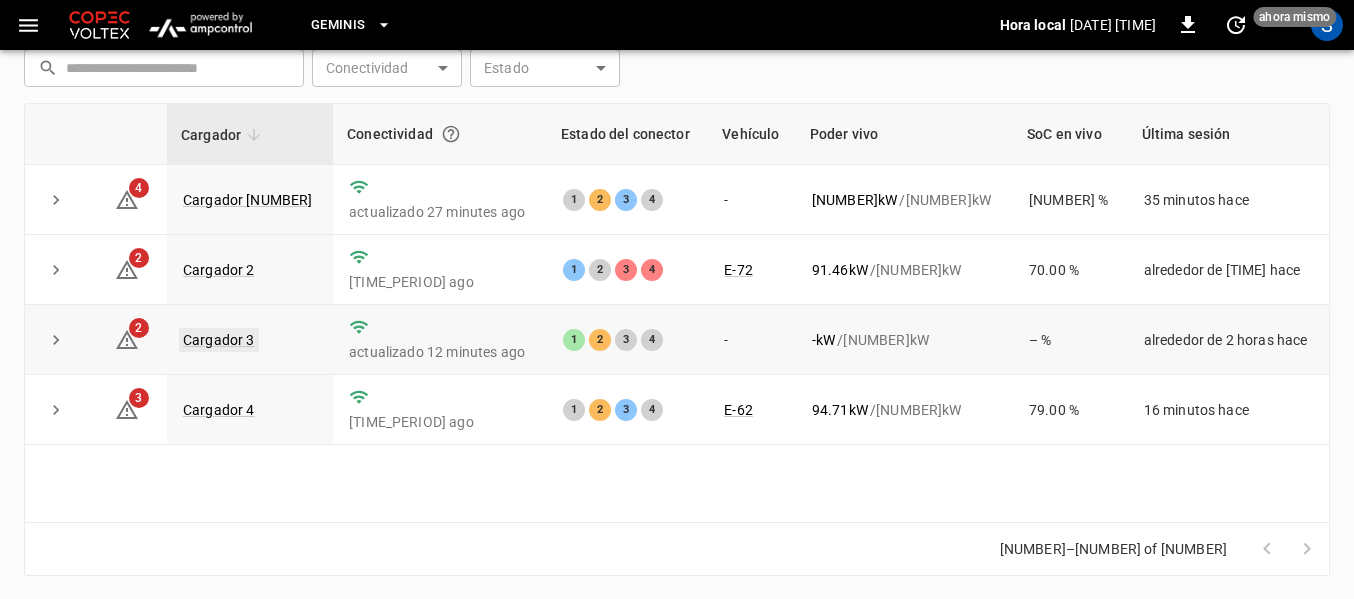 click on "Cargador 3" at bounding box center (219, 340) 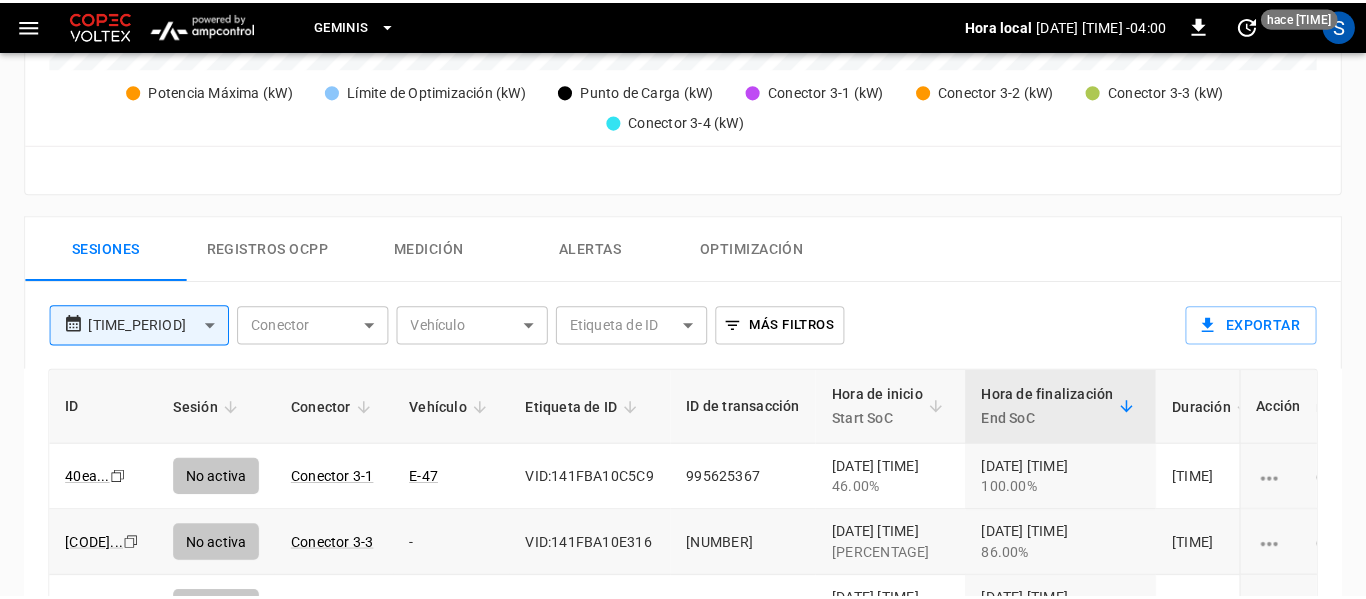 scroll, scrollTop: 1000, scrollLeft: 0, axis: vertical 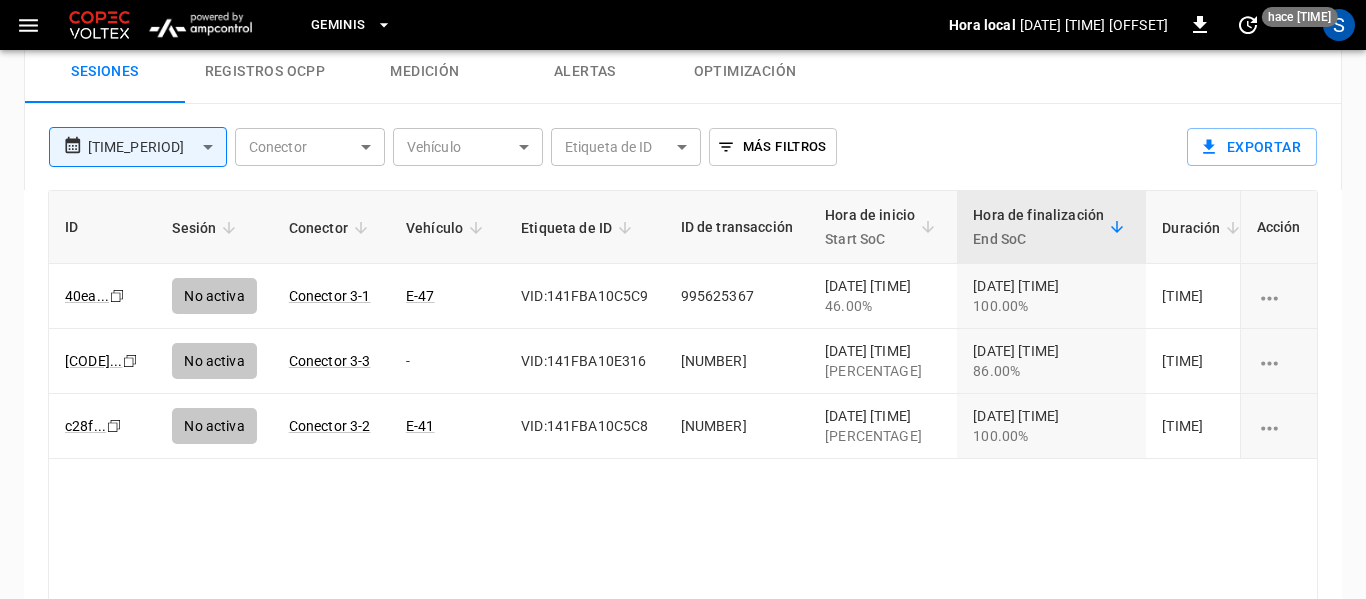 click on "**********" at bounding box center (683, -157) 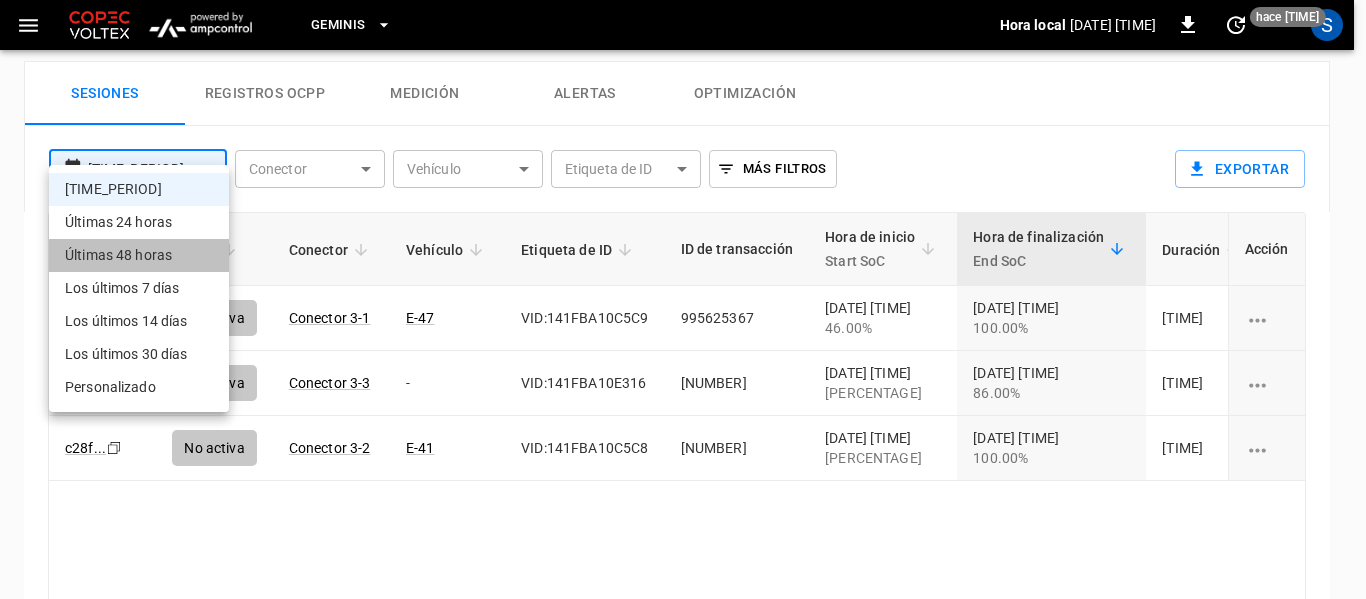 click on "Últimas 48 horas" at bounding box center (139, 255) 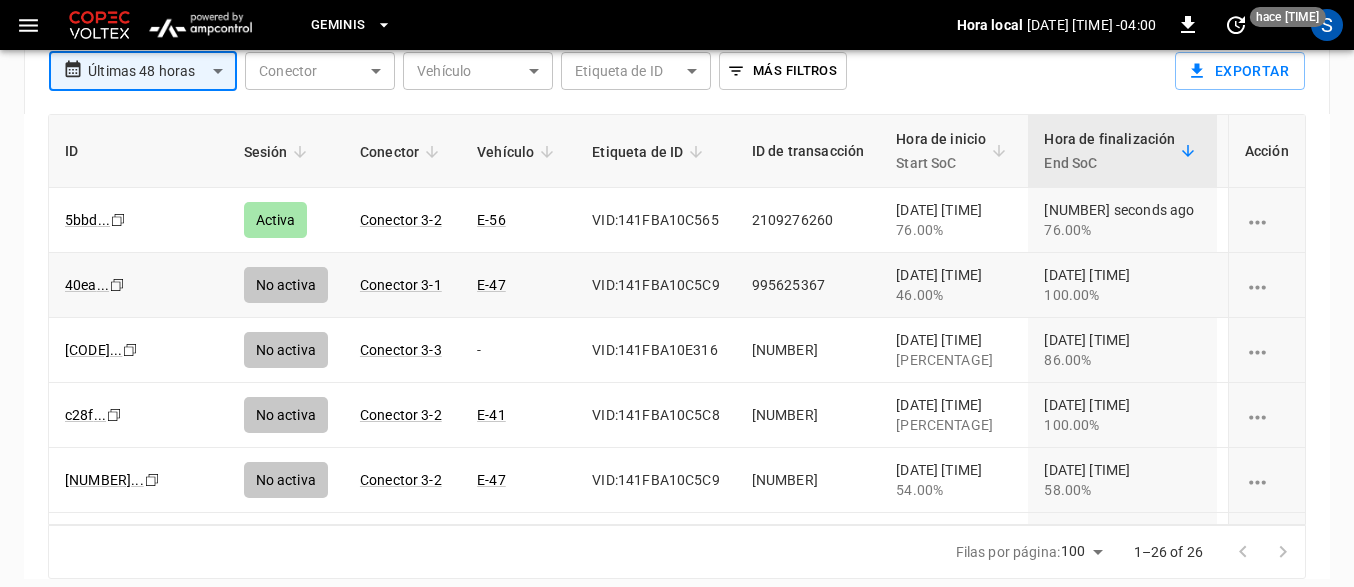 scroll, scrollTop: 998, scrollLeft: 0, axis: vertical 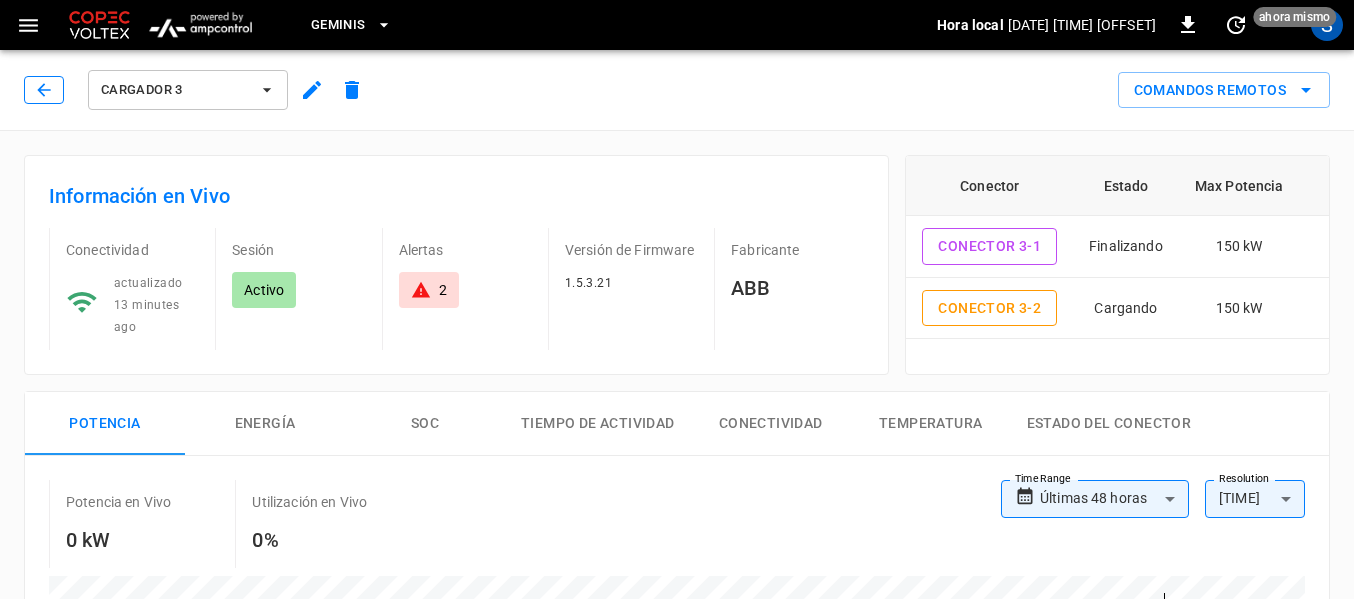 click 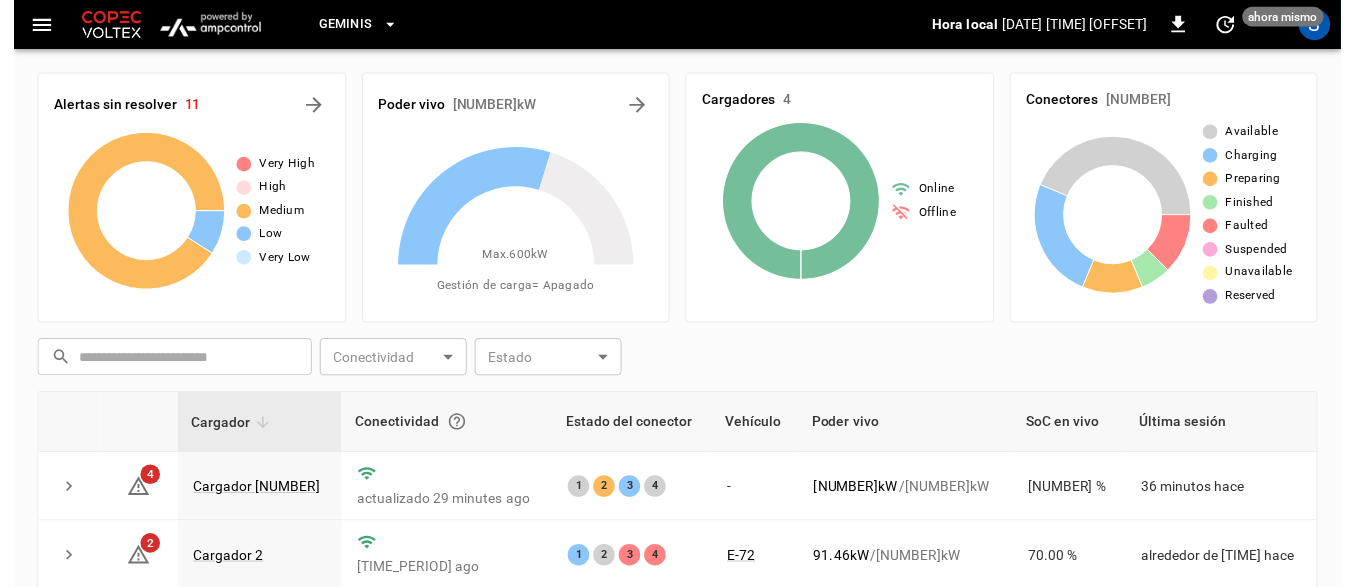 scroll, scrollTop: 296, scrollLeft: 0, axis: vertical 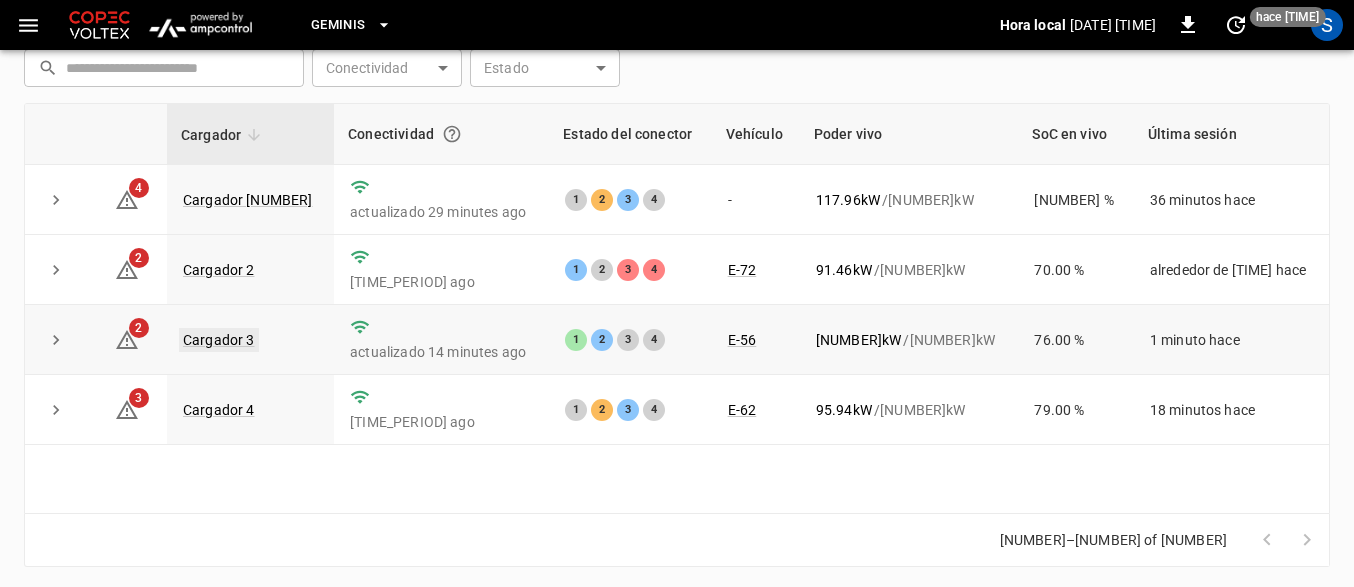 click on "Cargador 3" at bounding box center (219, 340) 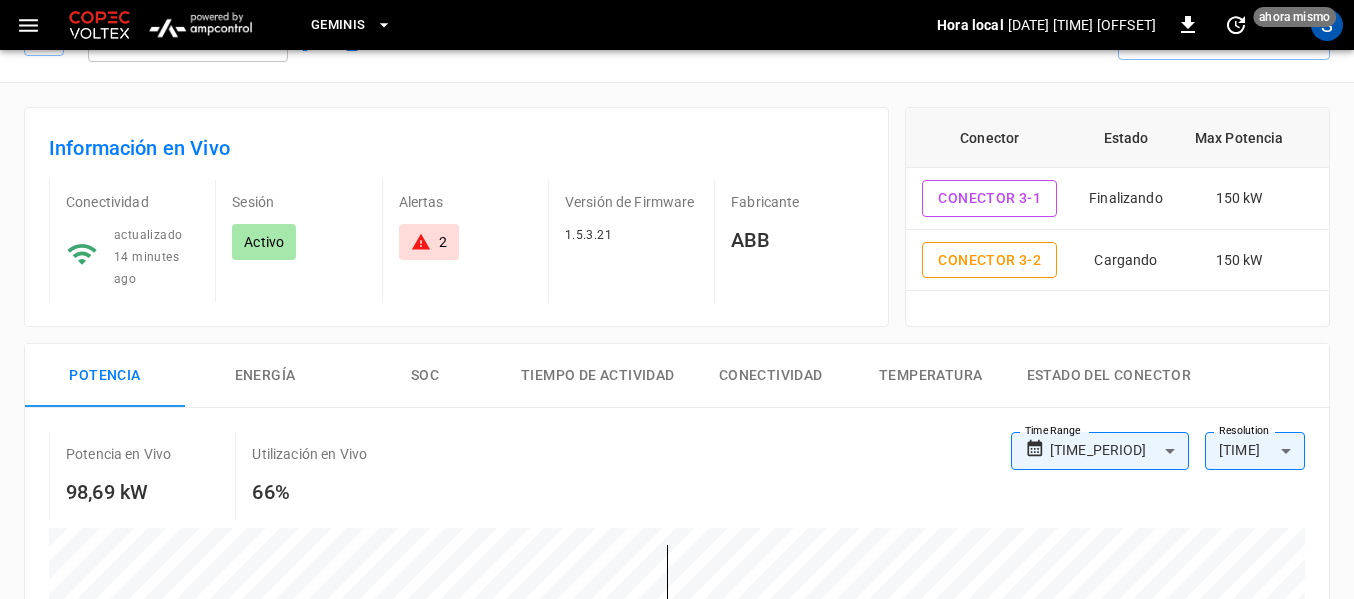 scroll, scrollTop: 0, scrollLeft: 0, axis: both 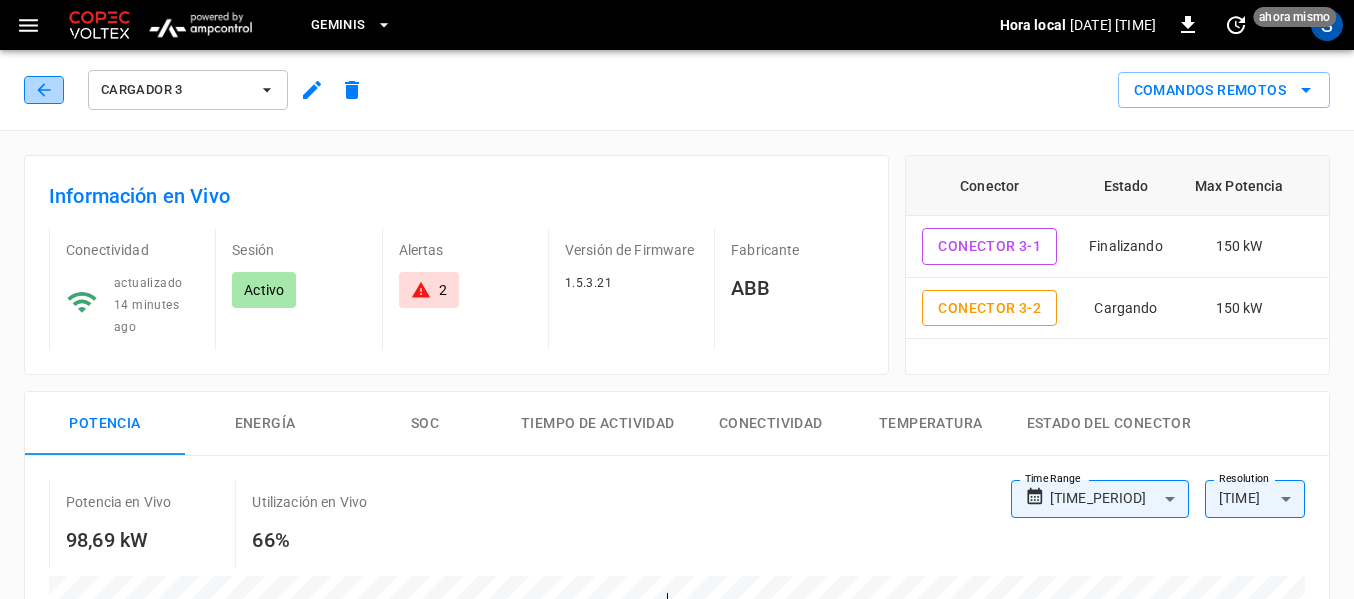click 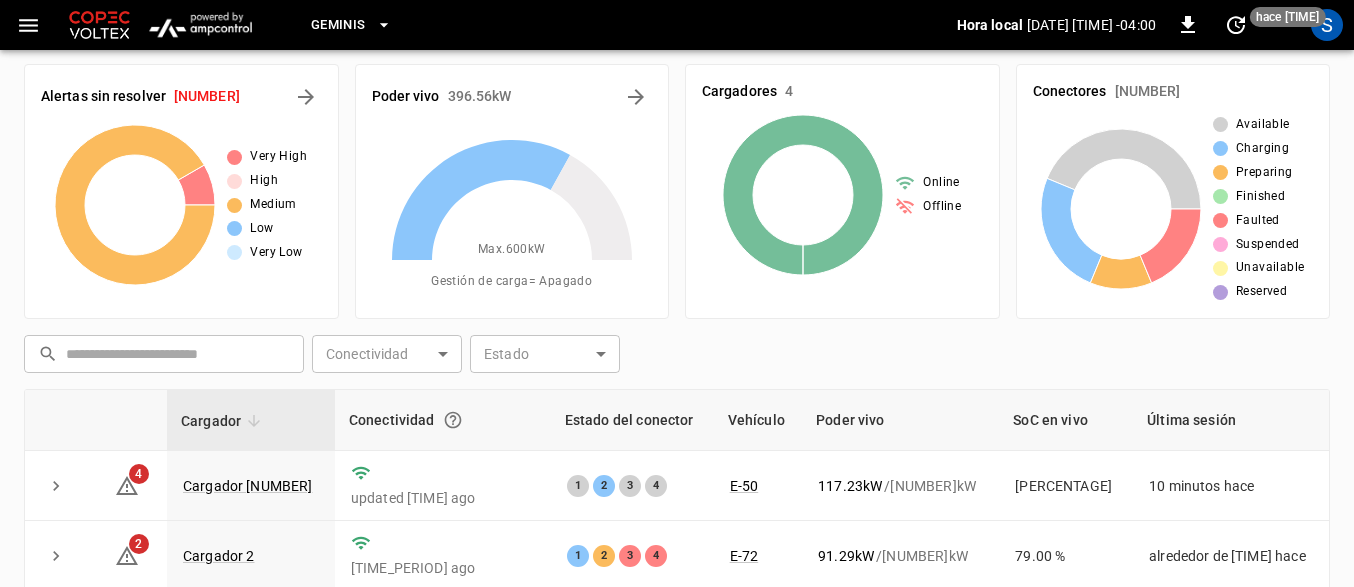 scroll, scrollTop: 0, scrollLeft: 0, axis: both 